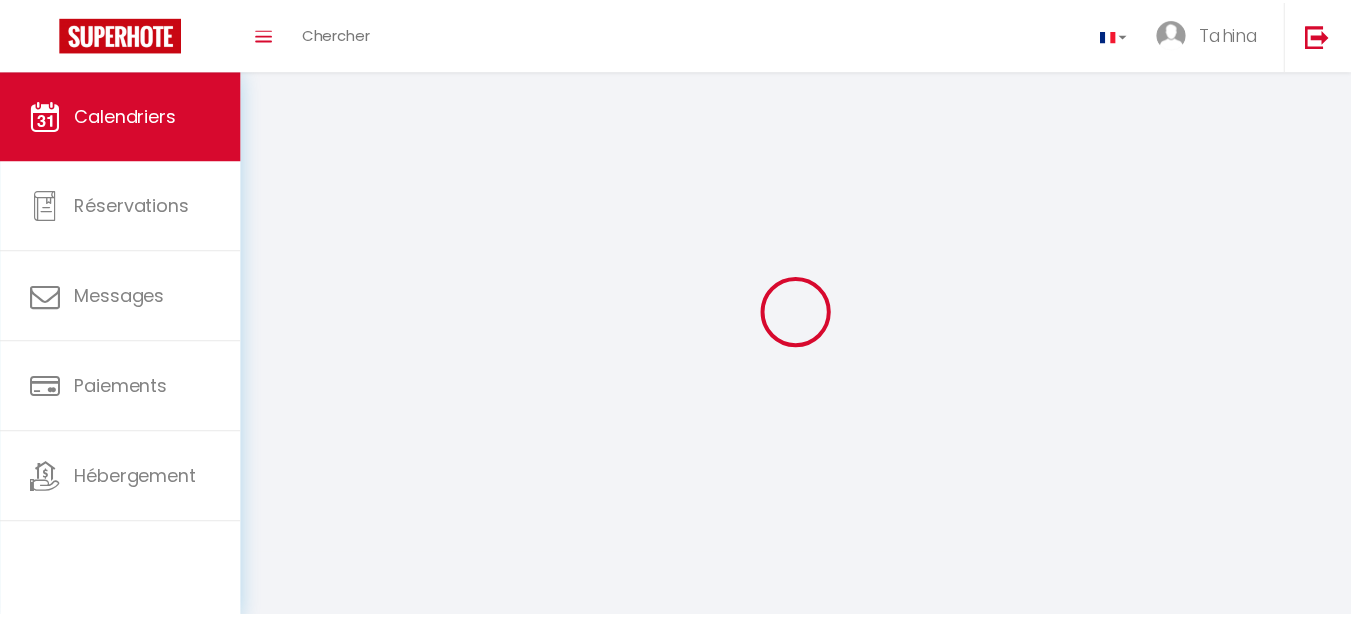 scroll, scrollTop: 0, scrollLeft: 0, axis: both 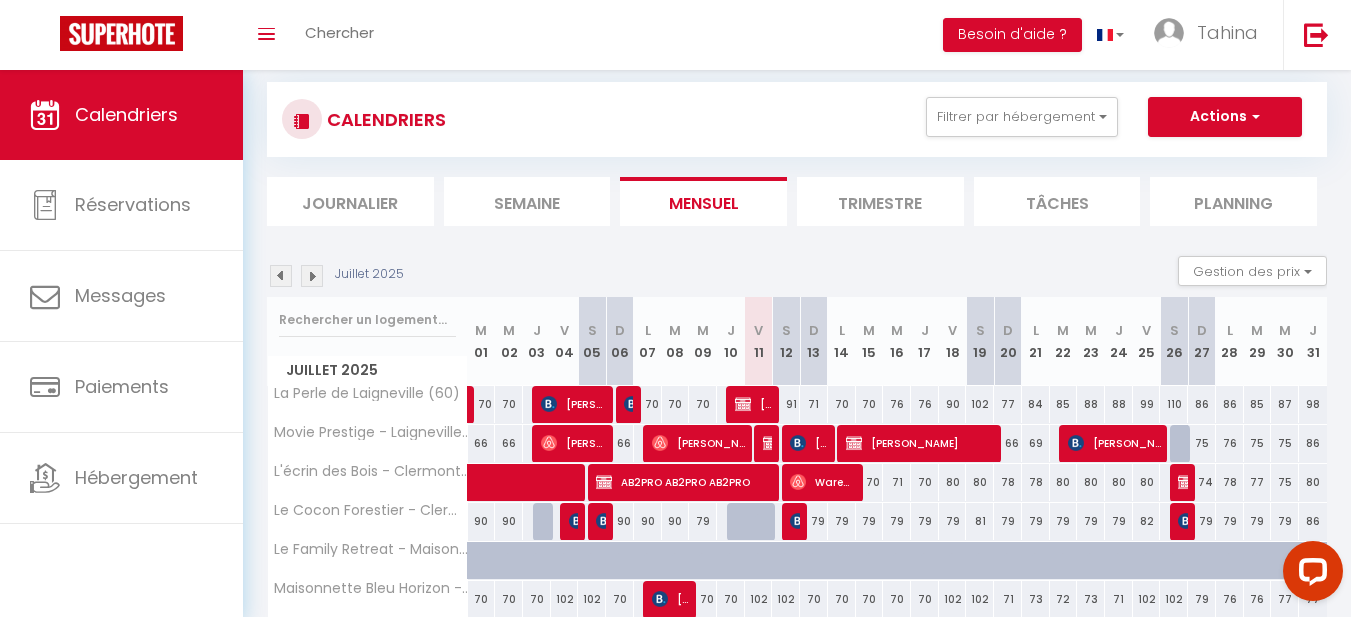 drag, startPoint x: 1359, startPoint y: 212, endPoint x: 1352, endPoint y: 231, distance: 20.248457 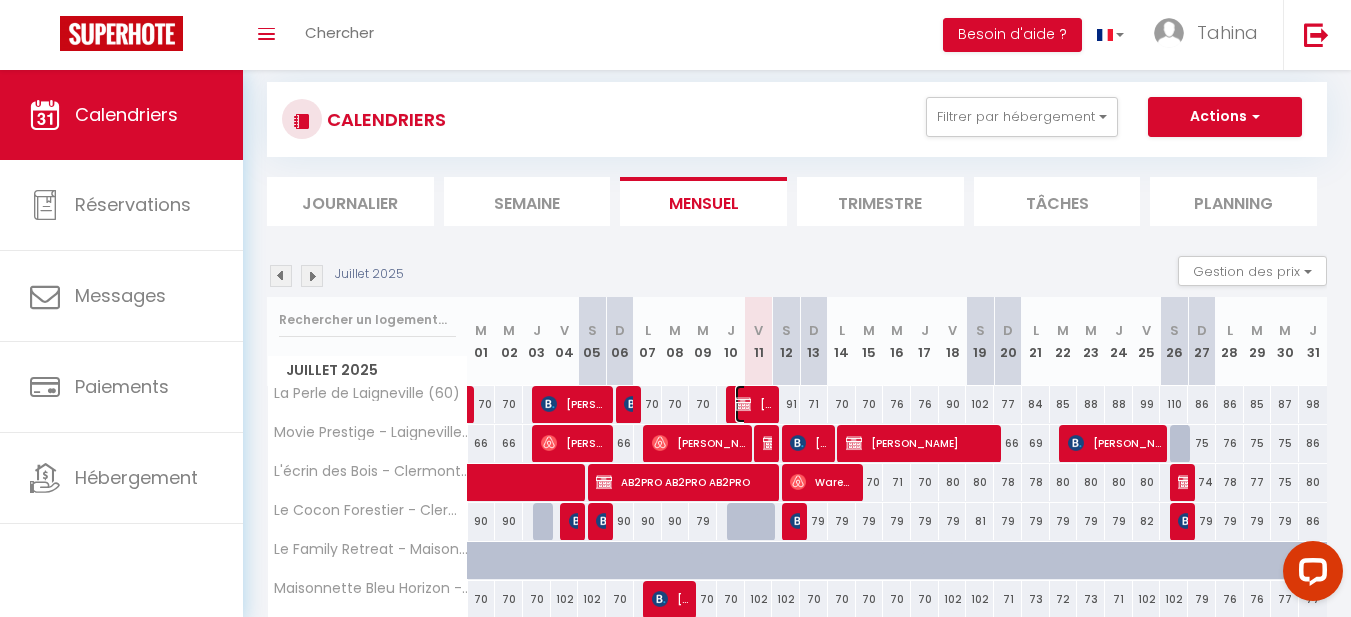 click on "[PERSON_NAME]" at bounding box center (753, 404) 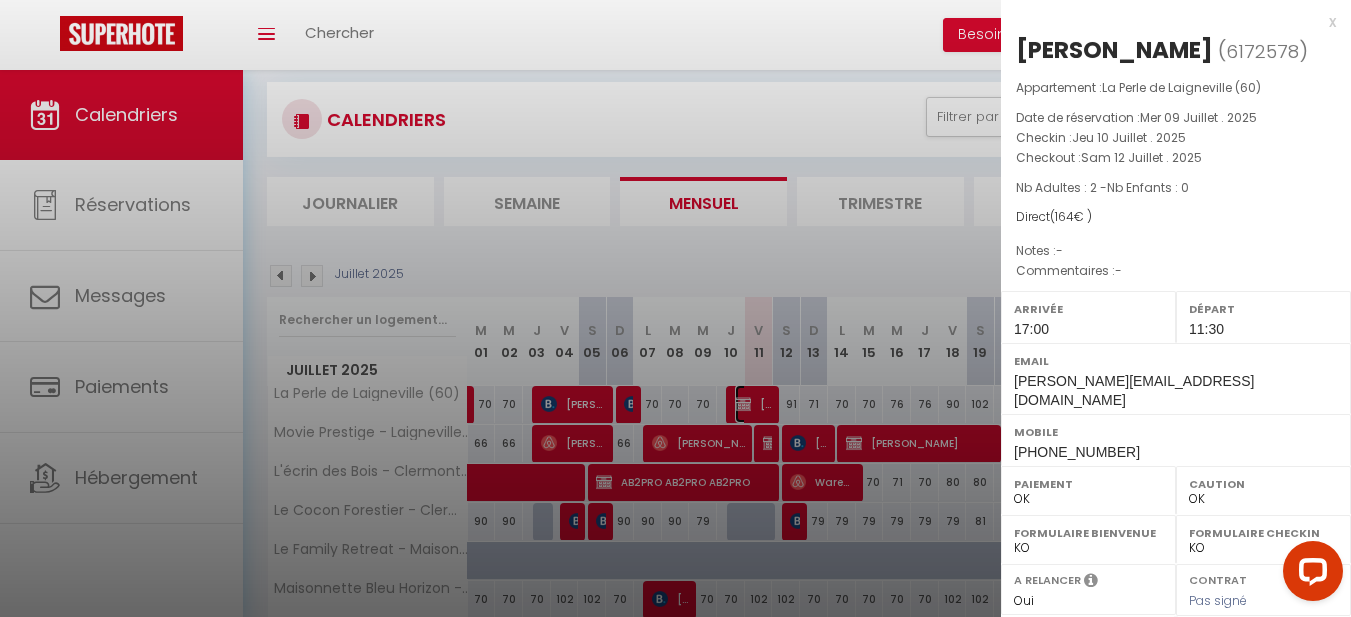 select on "34673" 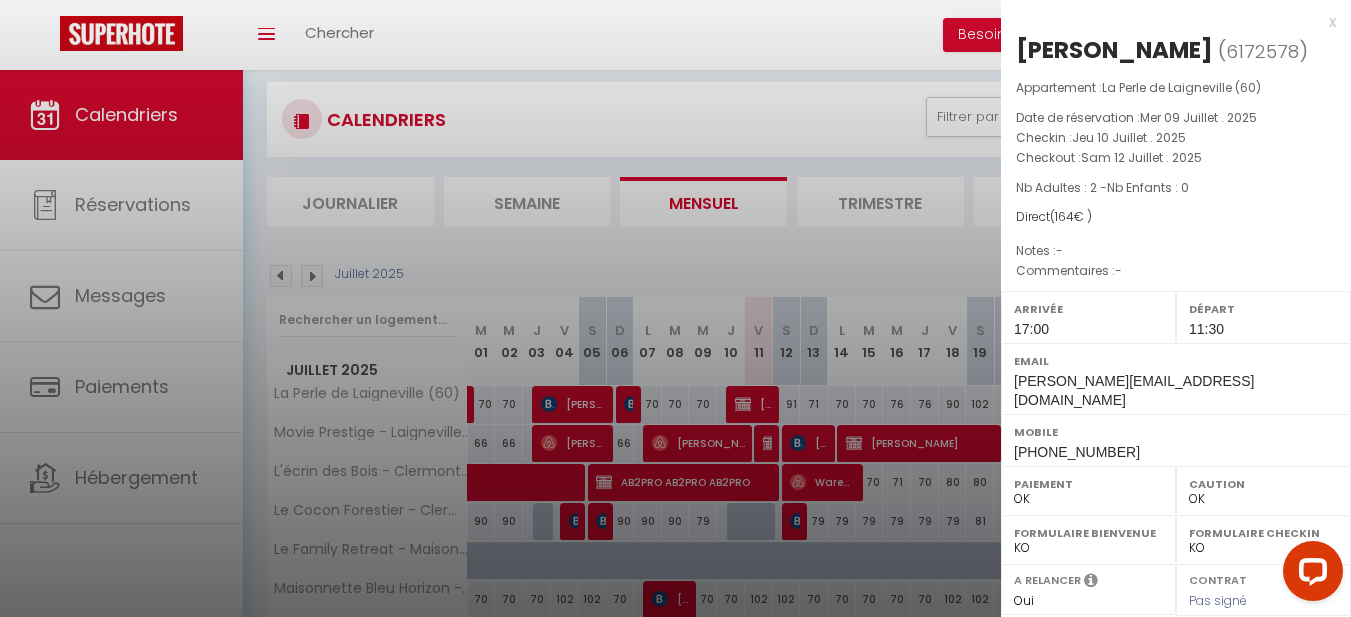 click at bounding box center (675, 308) 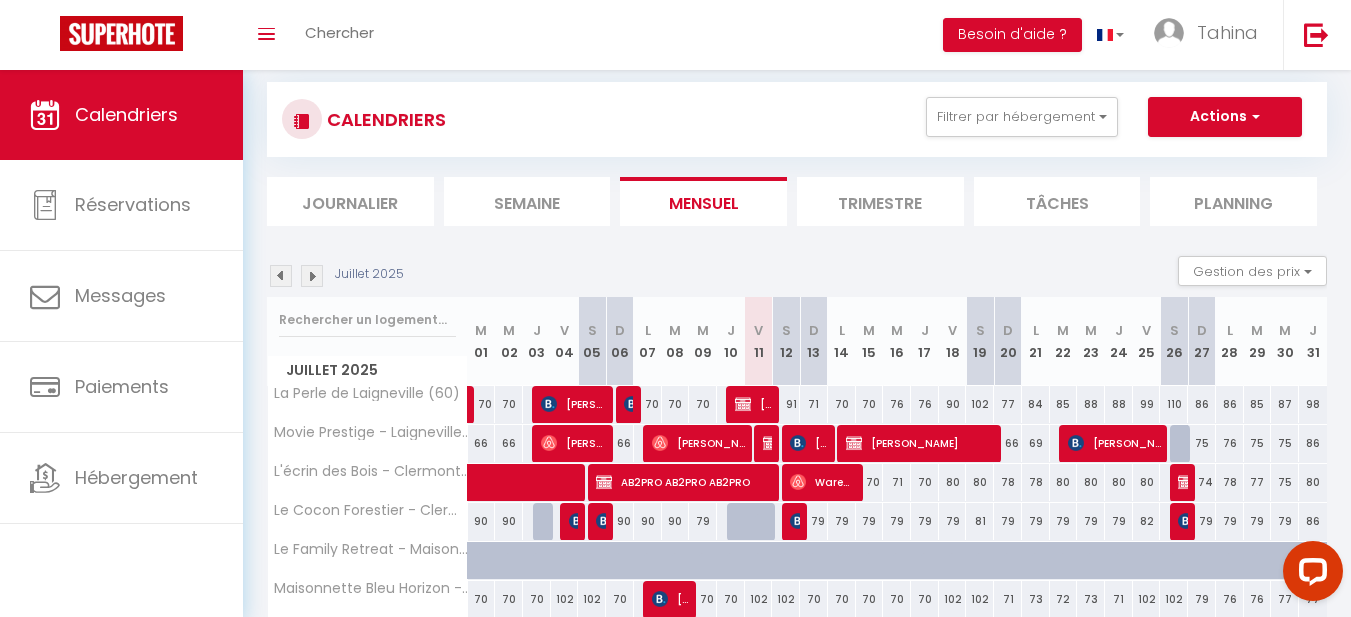 click on "79" at bounding box center [814, 521] 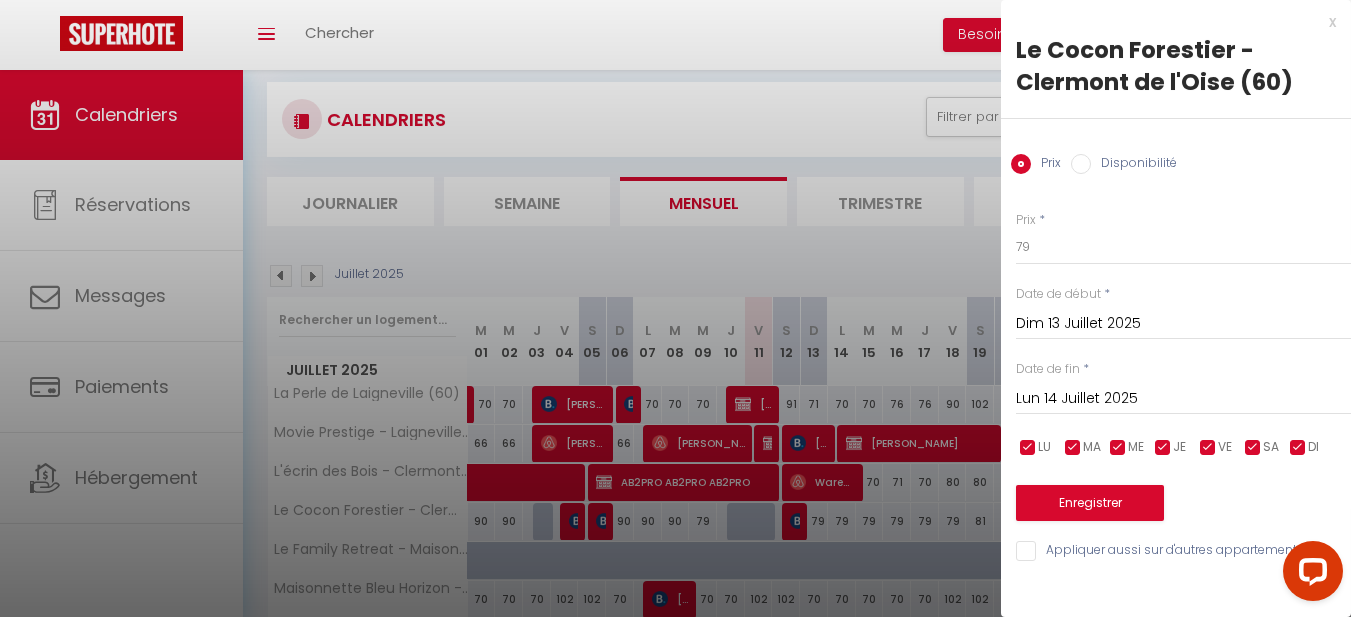 click at bounding box center [675, 308] 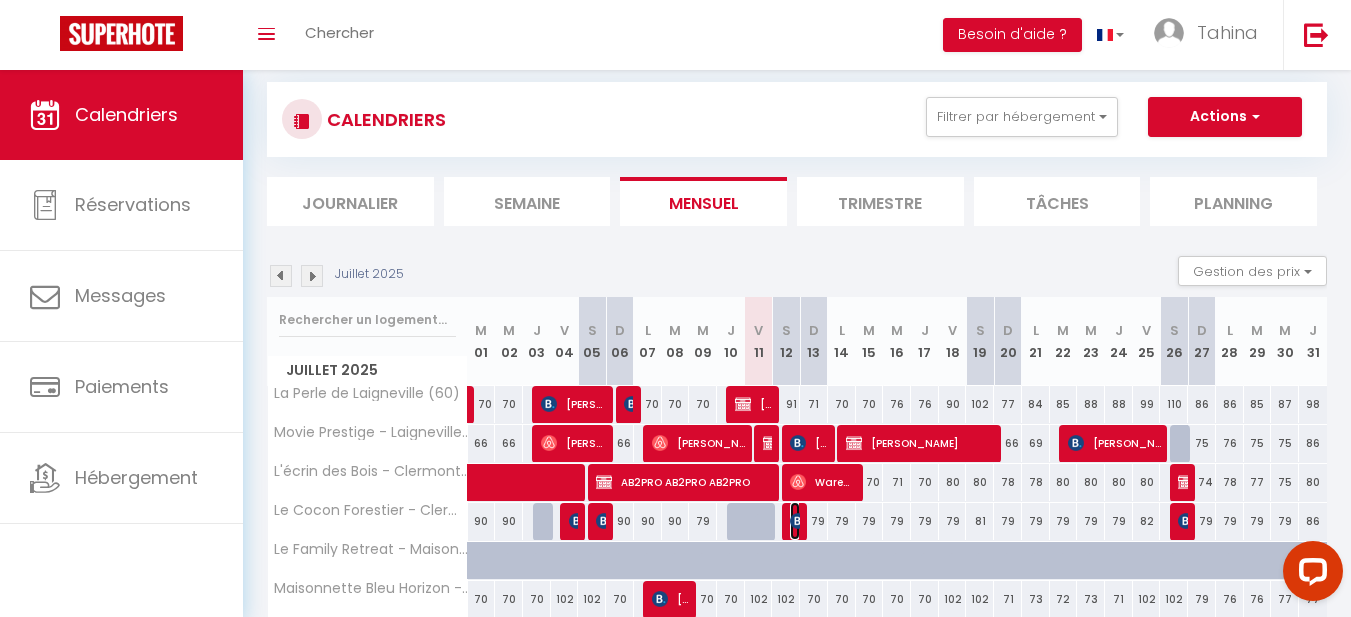 click at bounding box center (798, 521) 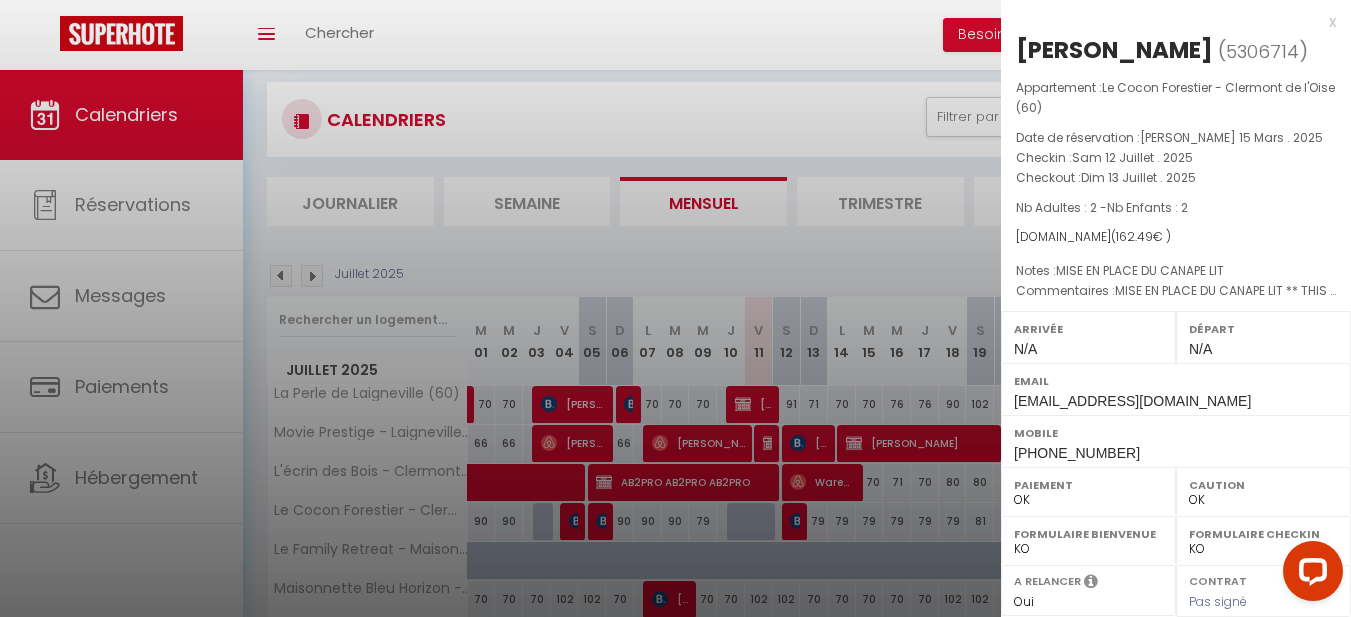 click at bounding box center (675, 308) 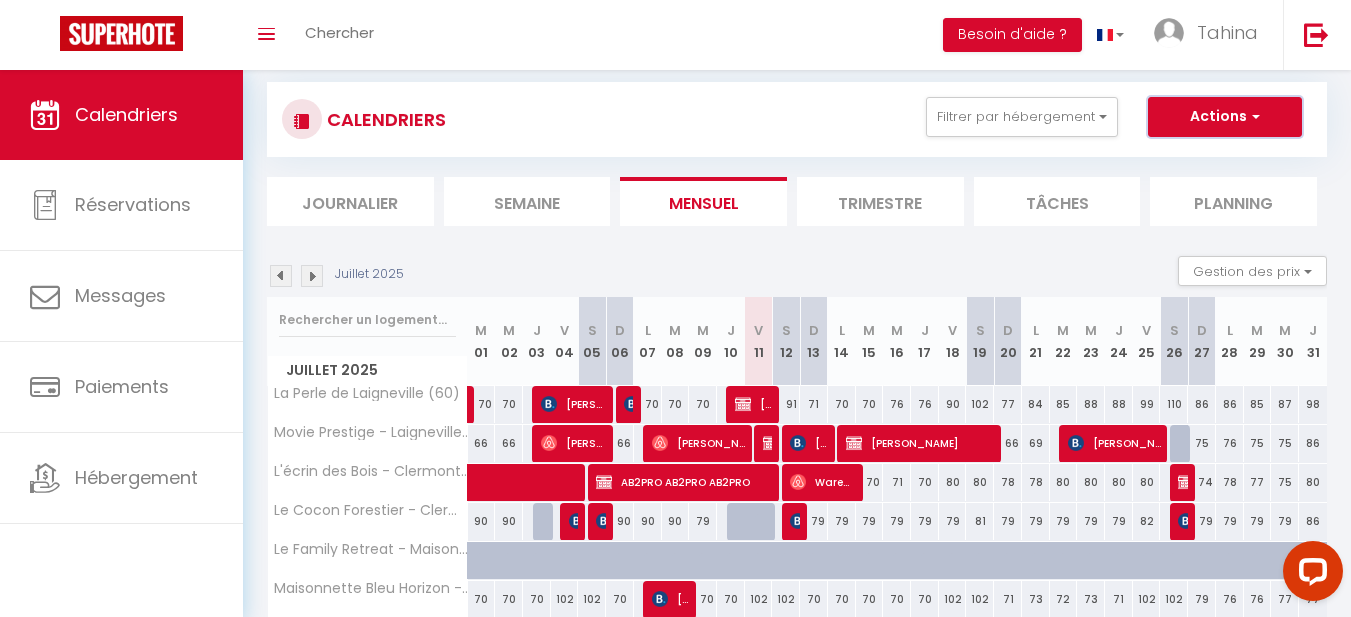 click on "Actions" at bounding box center [1225, 117] 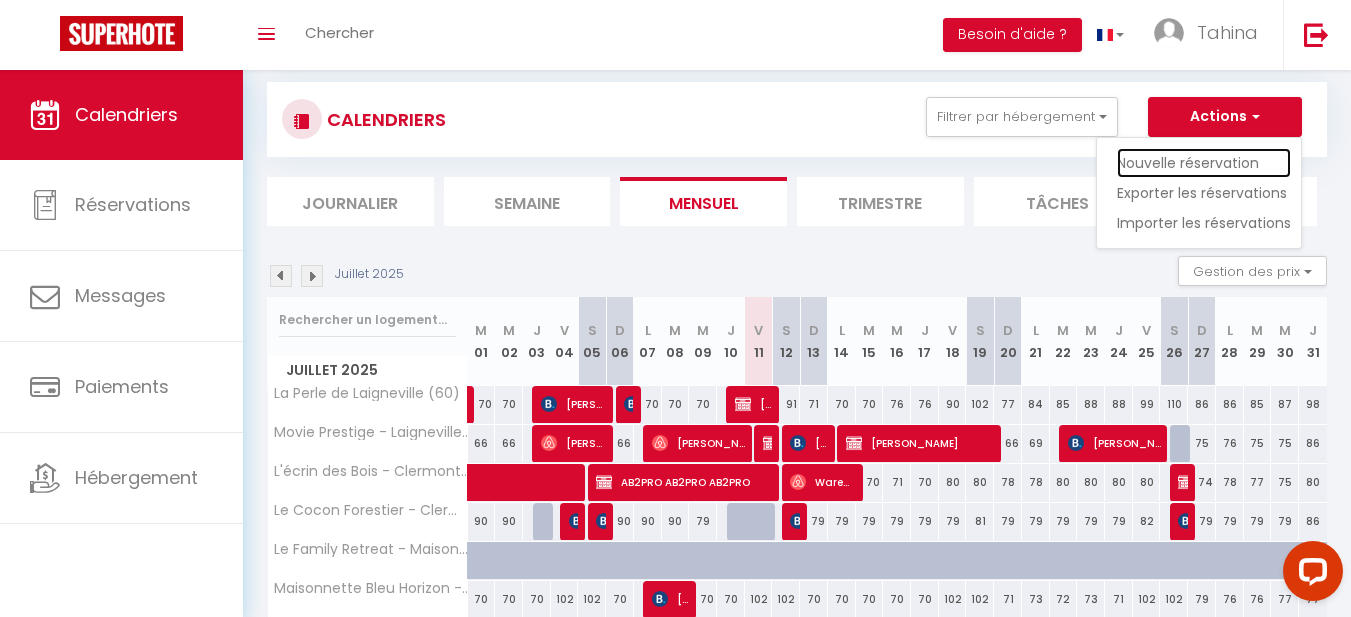 click on "Nouvelle réservation" at bounding box center [1204, 163] 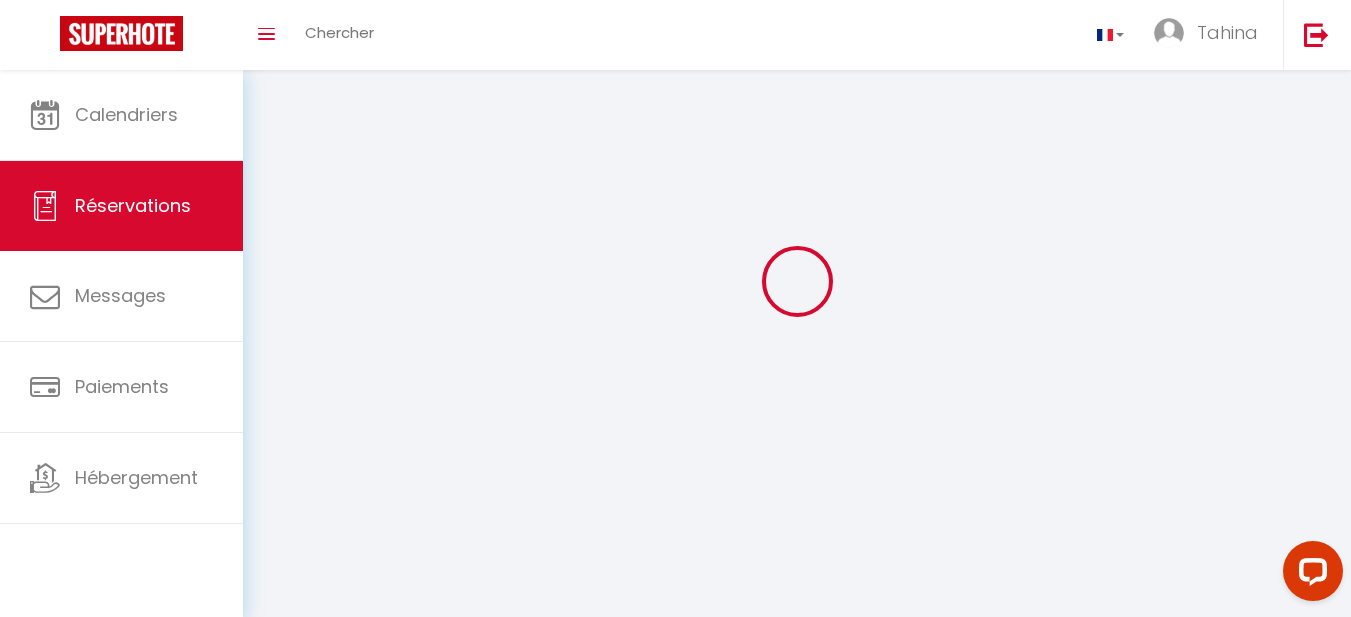 scroll, scrollTop: 0, scrollLeft: 0, axis: both 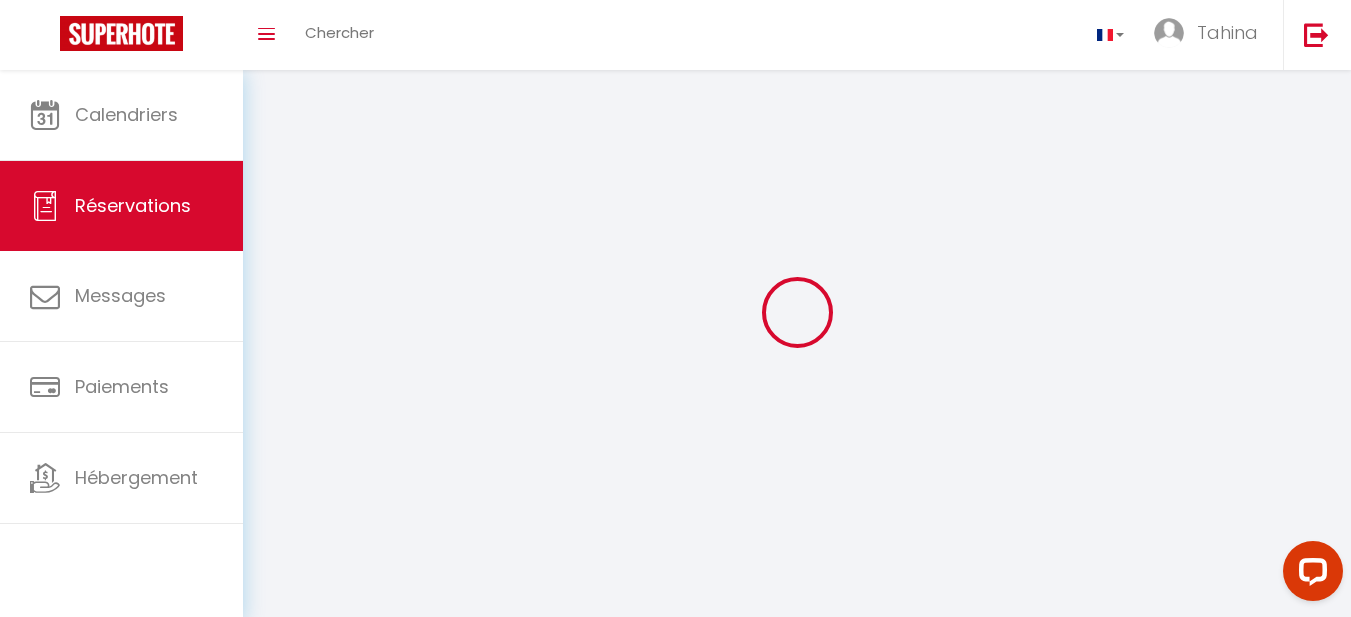 select 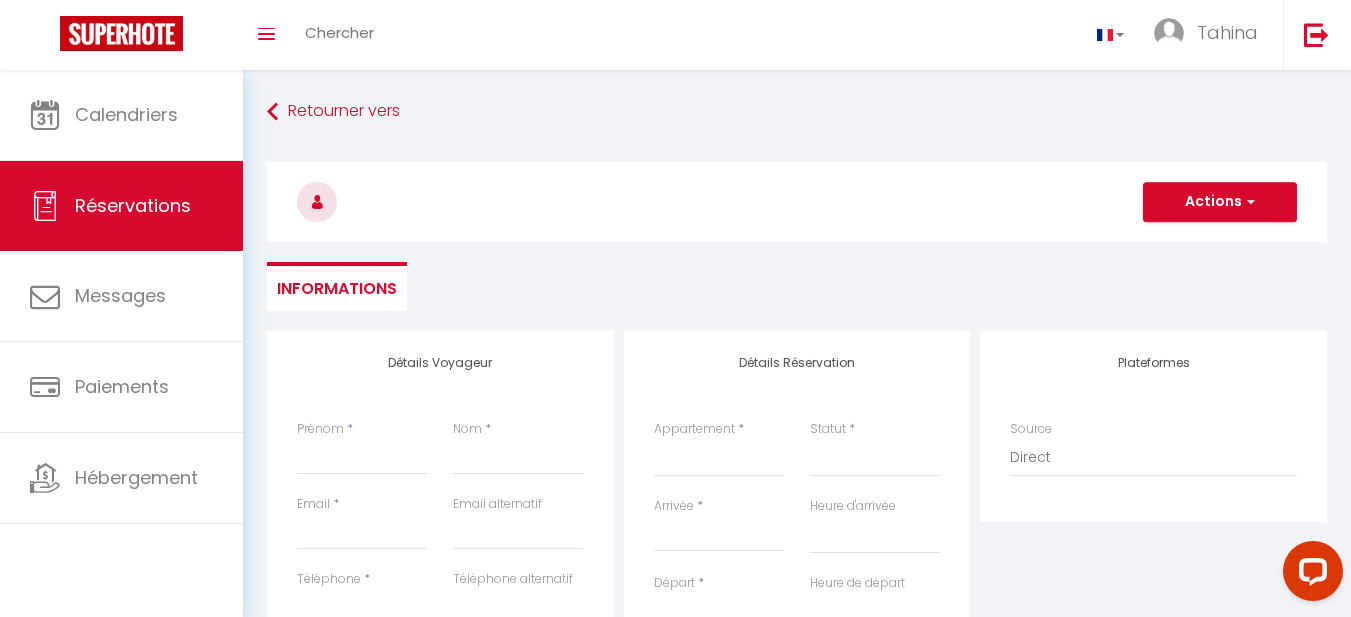 select 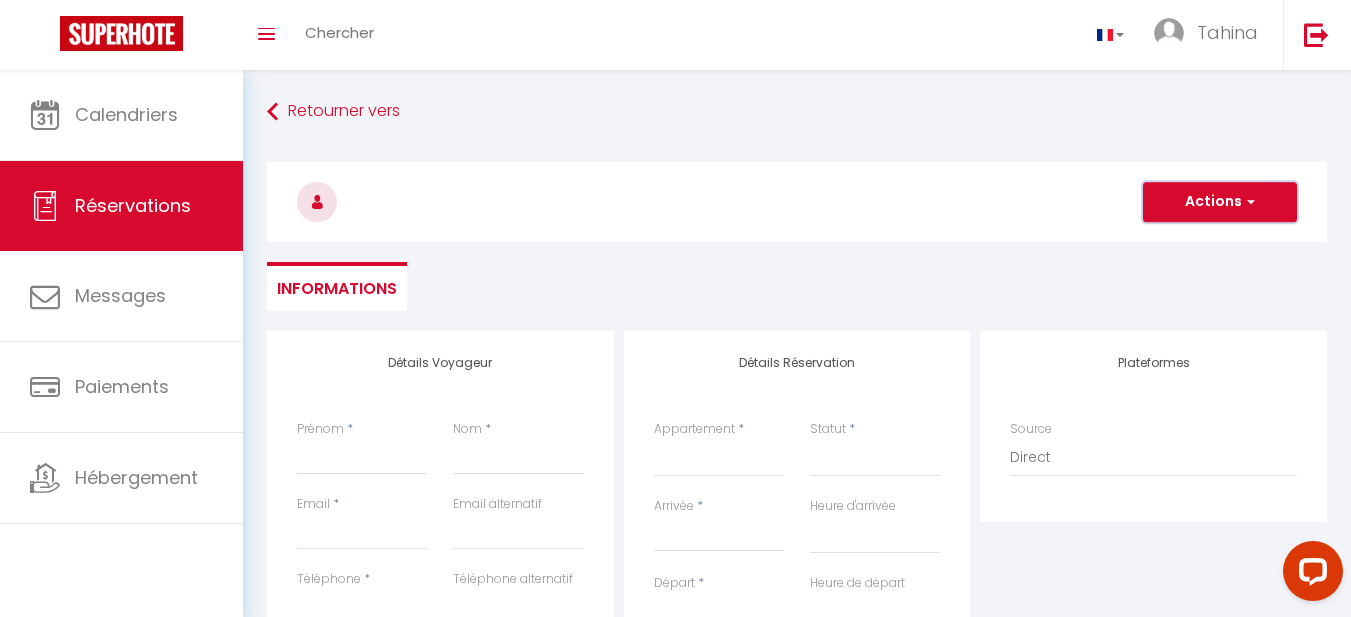 click on "Actions" at bounding box center (1220, 202) 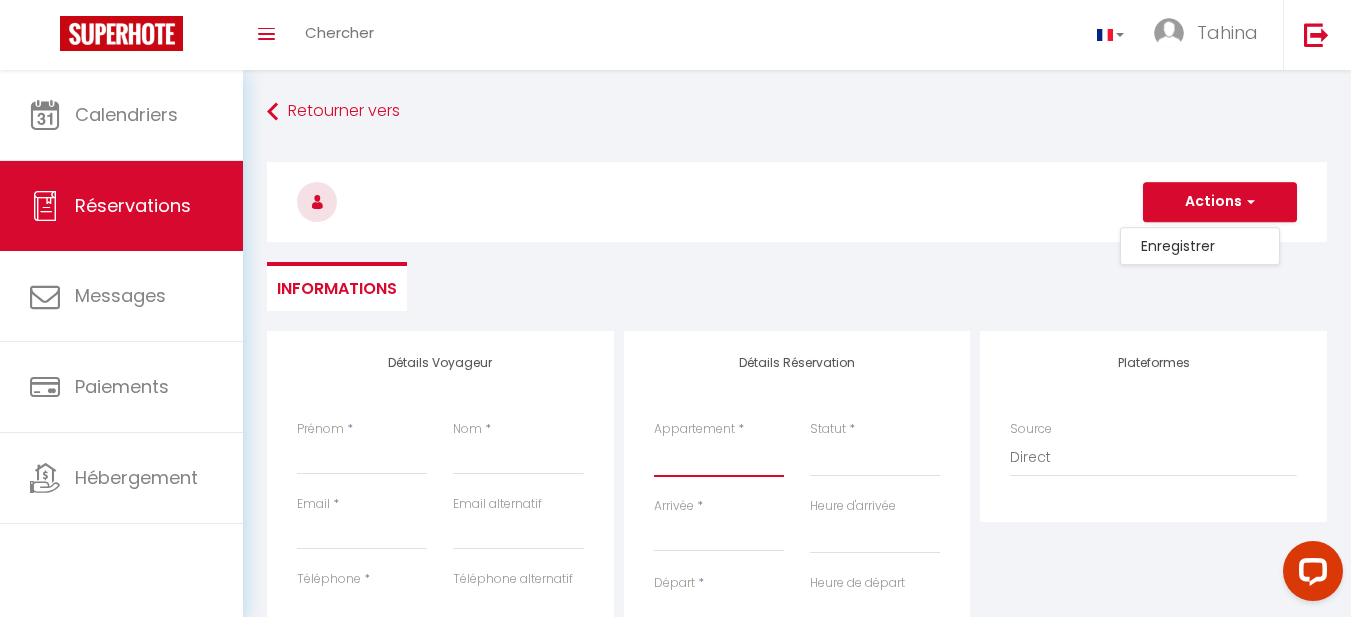 click on "La Perle de Laigneville (60) Le Family Retreat - Maison avec jardin & parking - Fosses (95) Le Cocon Forestier - Clermont de l'Oise (60) Le Lotus Studio - Stationnement facile - Mâcon (71) L'écrin des Bois - Clermont de l'Oise (60) Le Mimi Mosa avec cour extérieur - Stationnement facile - Mâcon (71) Le Ciné Cocoon avec vidéoprojecteur - Les-Pavillons-sous-bois (93) Le Pavillon Émeraude Chantilly - Maison avec jardin & parking privé - Coye-la-fôret (60) Le Green Studio Confort Le Michigan Studio Maisonnette Bleu Horizon - Saint-Just-en-chaussée (60) Le Ciné Loft Prestige - 10min Gare Part dieu - Villeurbanne (69) Movie Prestige - Laigneville (60) Appart 1 Bagneux · Casa Aura - Proche RER B Appart 2 Bagneux · Casa Verde - proche RER B Bagneux" at bounding box center [719, 458] 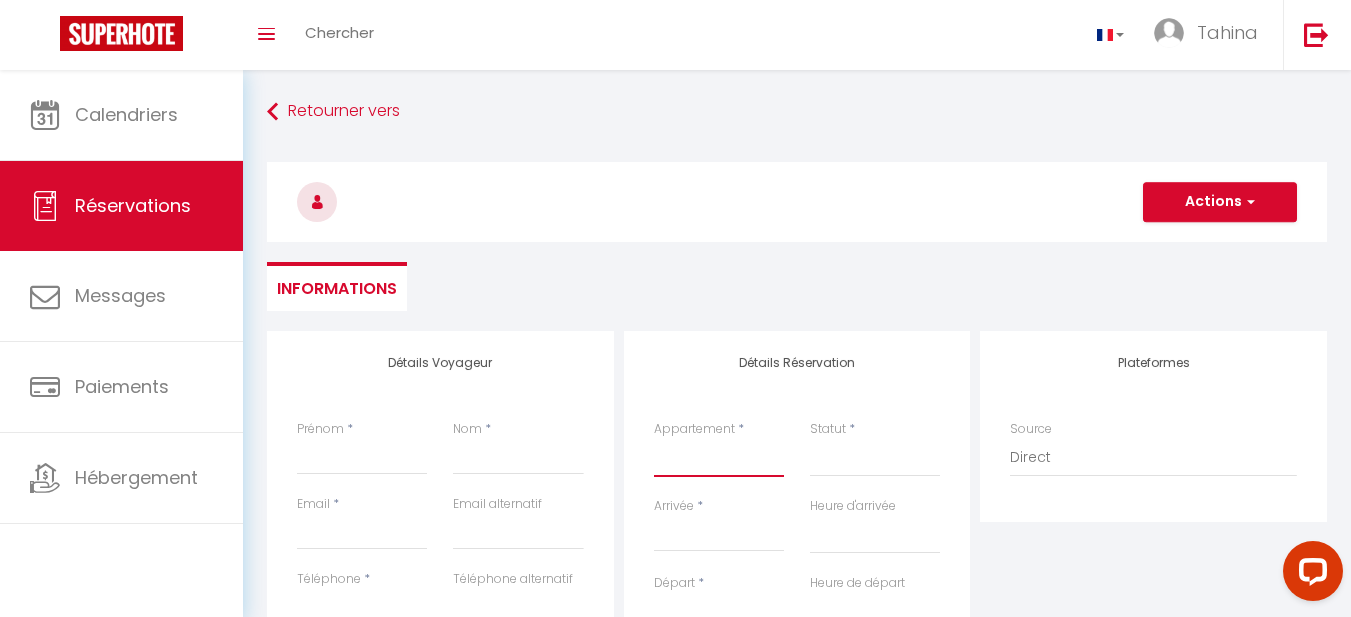 select on "22423" 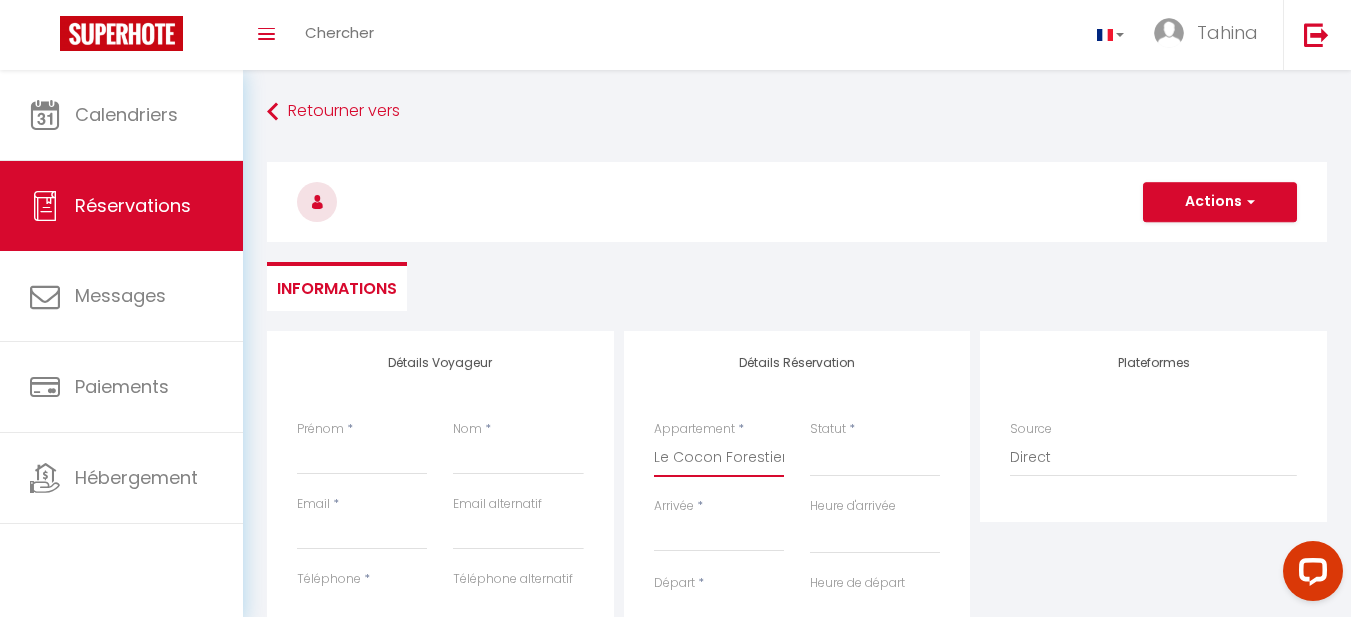 click on "La Perle de Laigneville (60) Le Family Retreat - Maison avec jardin & parking - Fosses (95) Le Cocon Forestier - Clermont de l'Oise (60) Le Lotus Studio - Stationnement facile - Mâcon (71) L'écrin des Bois - Clermont de l'Oise (60) Le Mimi Mosa avec cour extérieur - Stationnement facile - Mâcon (71) Le Ciné Cocoon avec vidéoprojecteur - Les-Pavillons-sous-bois (93) Le Pavillon Émeraude Chantilly - Maison avec jardin & parking privé - Coye-la-fôret (60) Le Green Studio Confort Le Michigan Studio Maisonnette Bleu Horizon - Saint-Just-en-chaussée (60) Le Ciné Loft Prestige - 10min Gare Part dieu - Villeurbanne (69) Movie Prestige - Laigneville (60) Appart 1 Bagneux · Casa Aura - Proche RER B Appart 2 Bagneux · Casa Verde - proche RER B Bagneux" at bounding box center [719, 458] 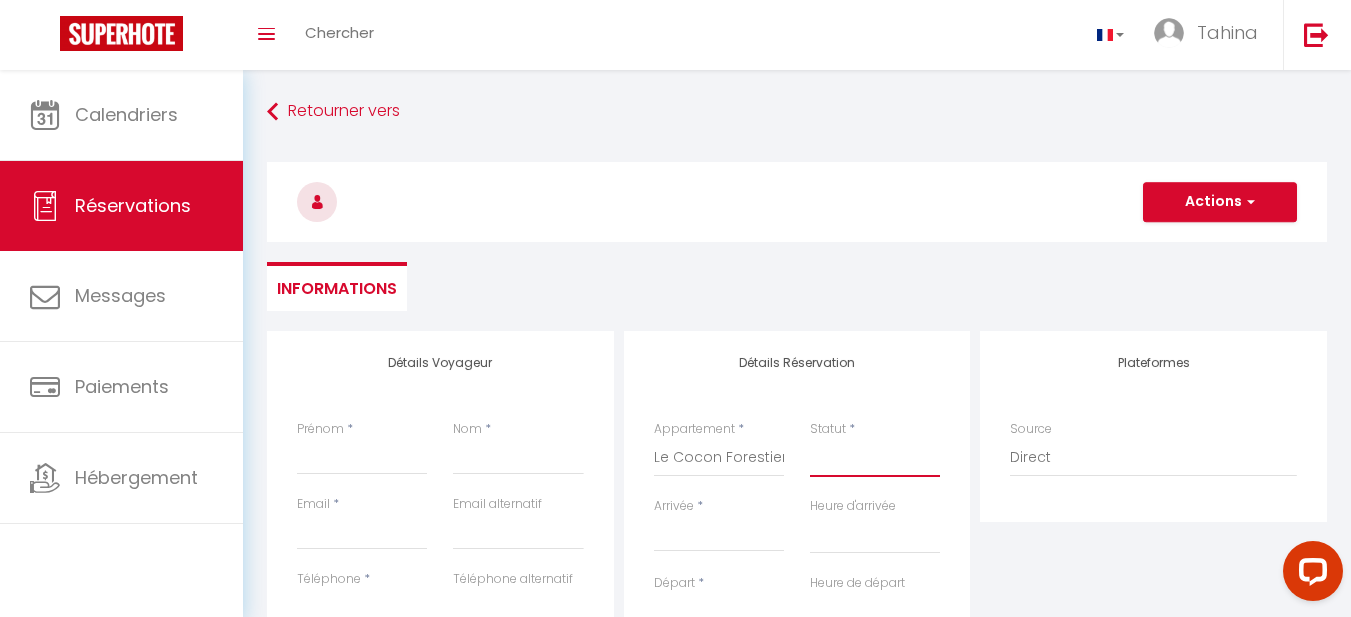 click on "Confirmé Non Confirmé Annulé Annulé par le voyageur No Show Request" at bounding box center (875, 458) 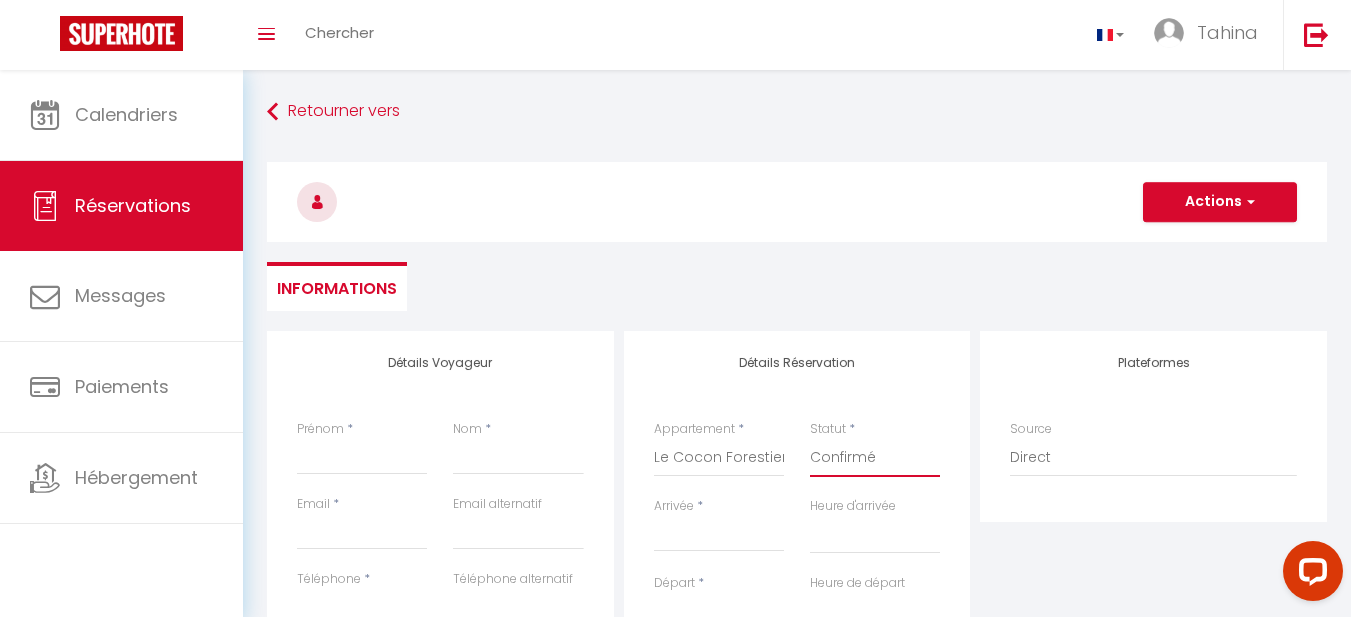 click on "Confirmé Non Confirmé Annulé Annulé par le voyageur No Show Request" at bounding box center (875, 458) 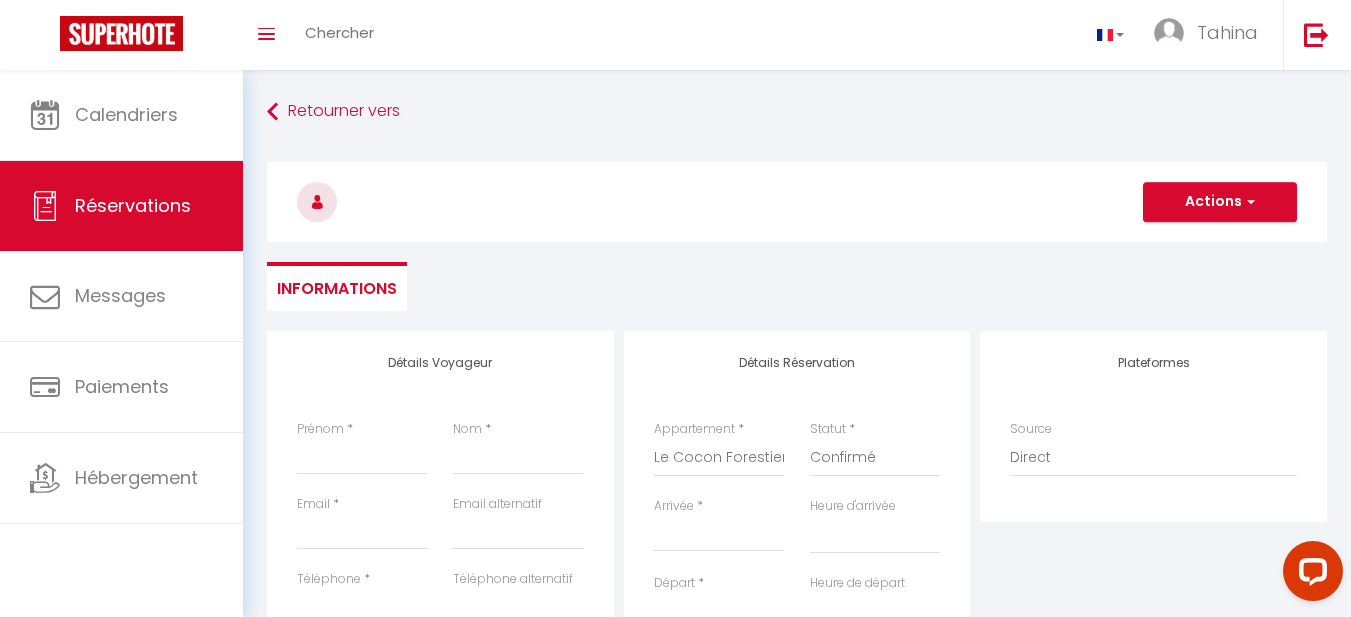 click on "Arrivée" at bounding box center (719, 536) 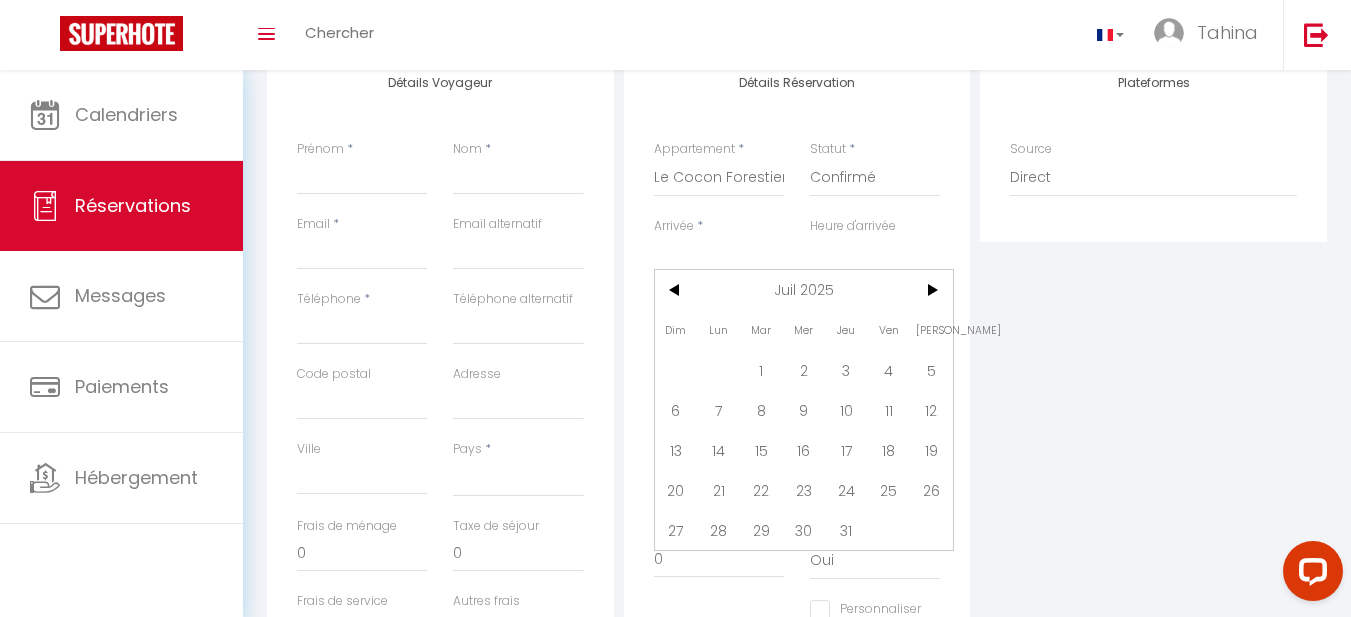 scroll, scrollTop: 290, scrollLeft: 0, axis: vertical 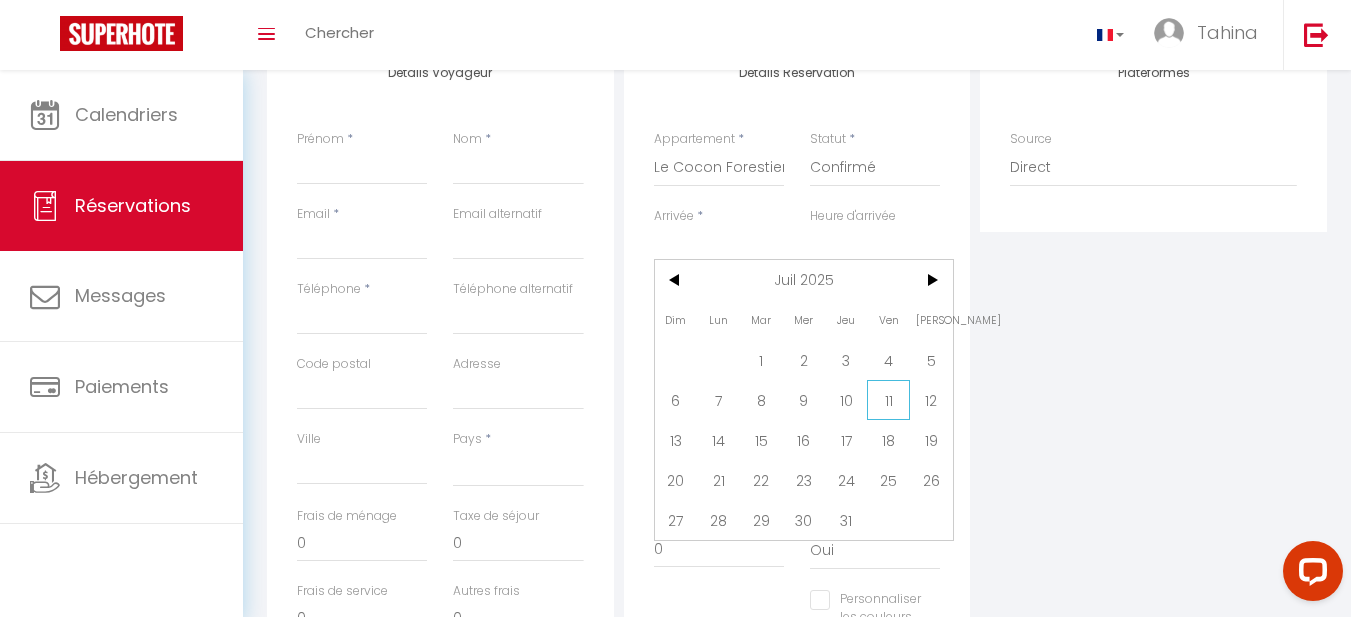 click on "11" at bounding box center (888, 400) 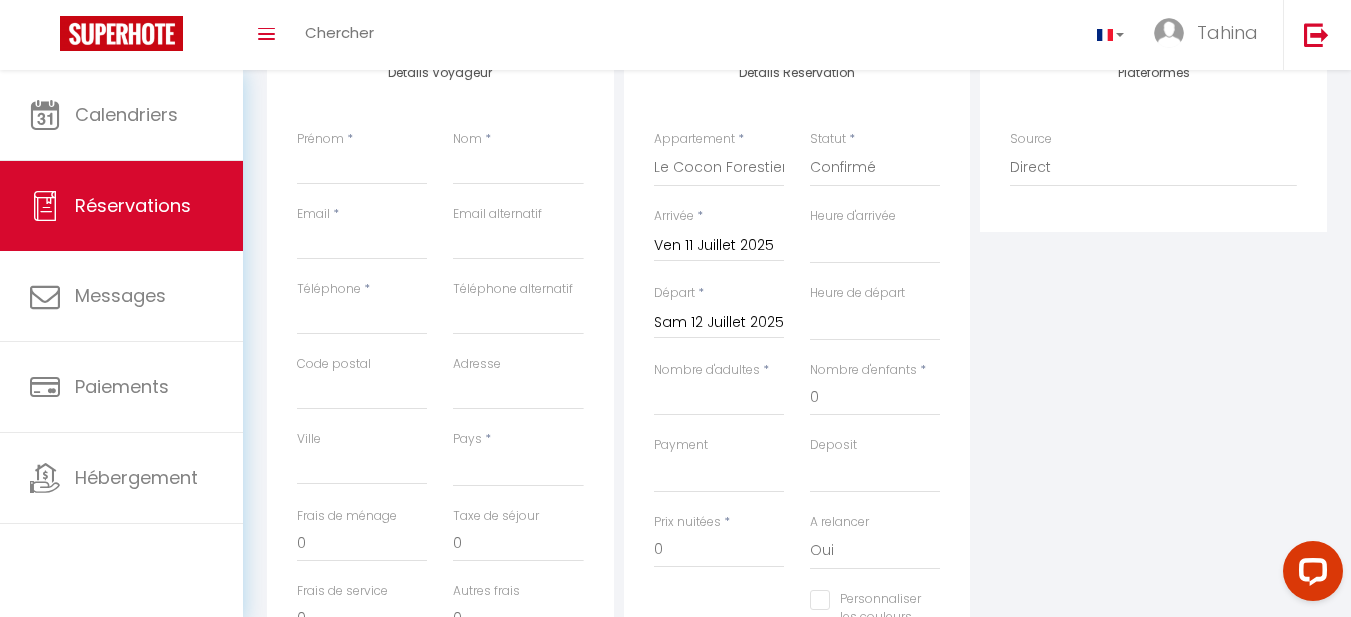 click on "Prénom   *" at bounding box center (362, 167) 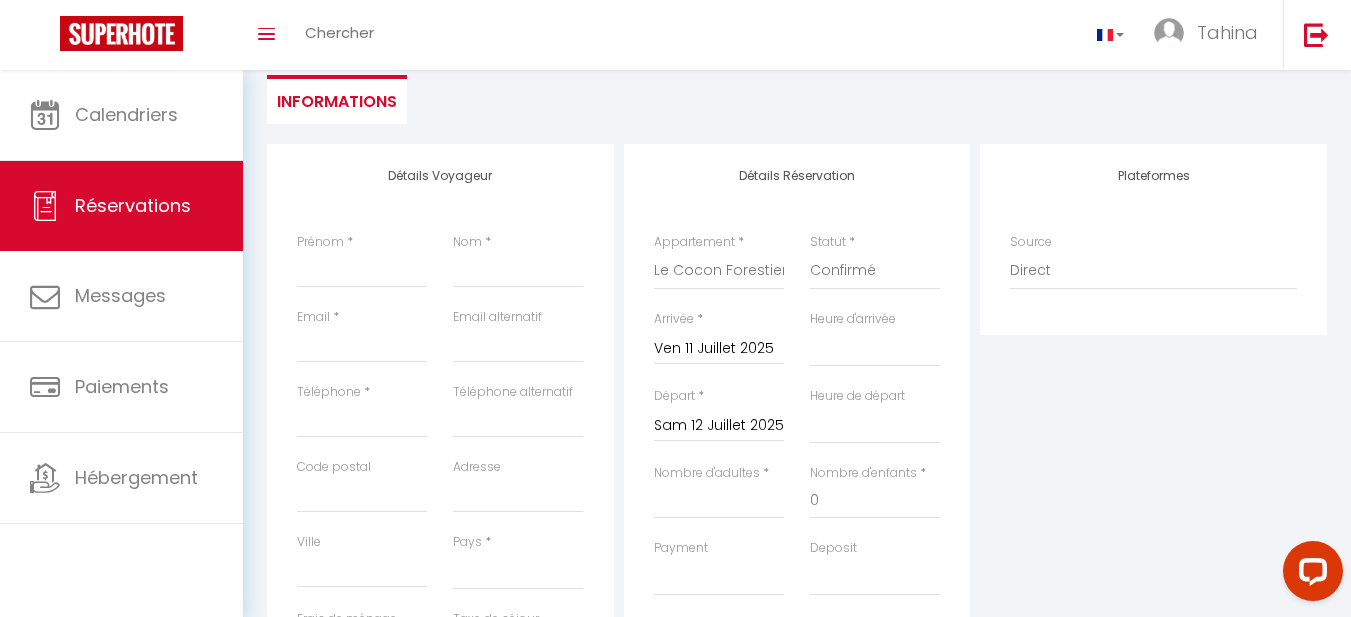 scroll, scrollTop: 179, scrollLeft: 0, axis: vertical 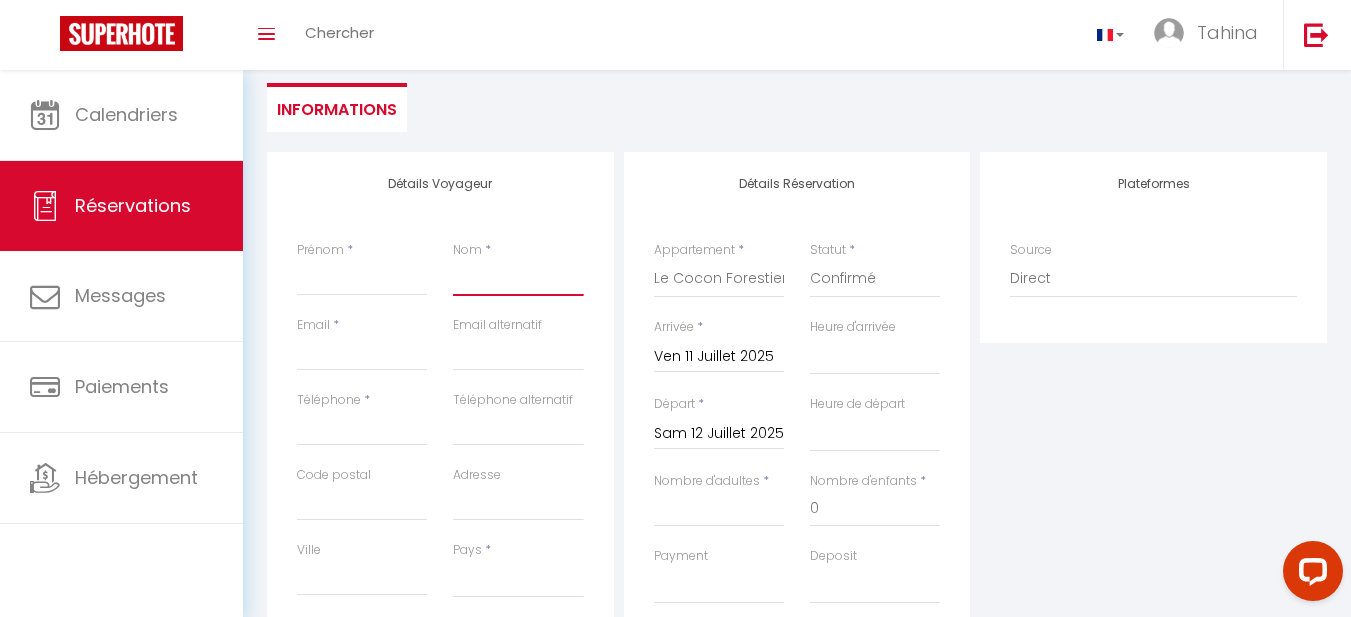 click on "Nom" at bounding box center [518, 278] 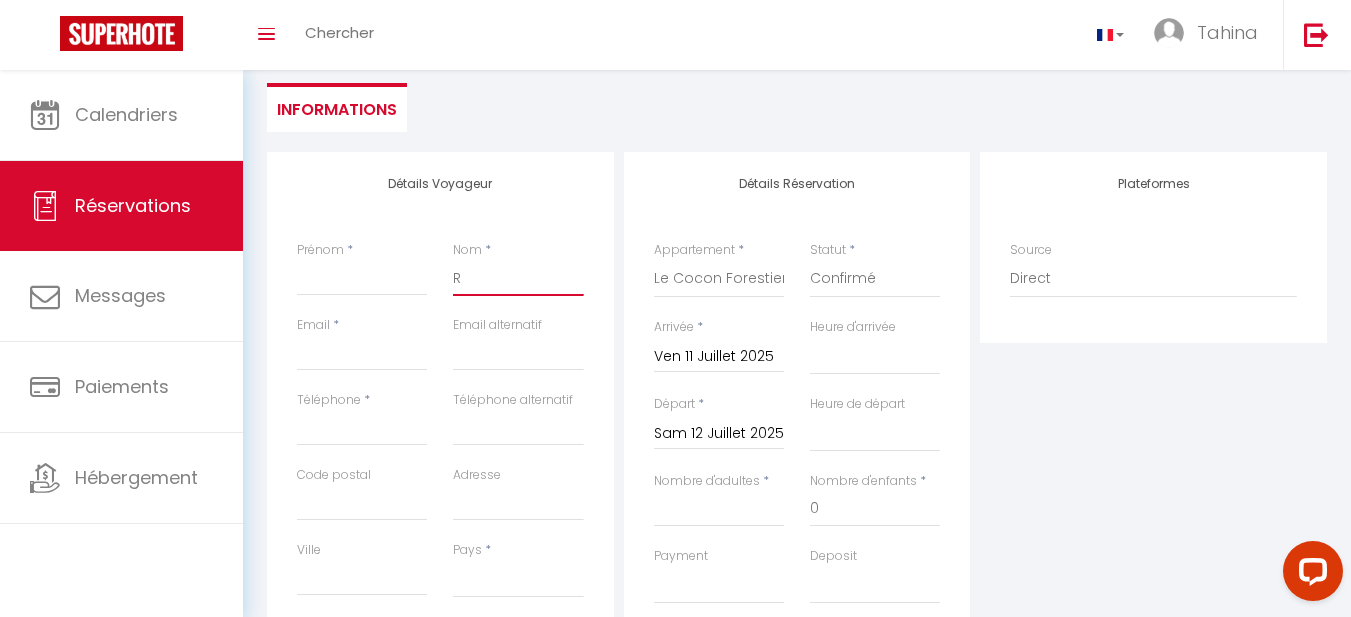 select 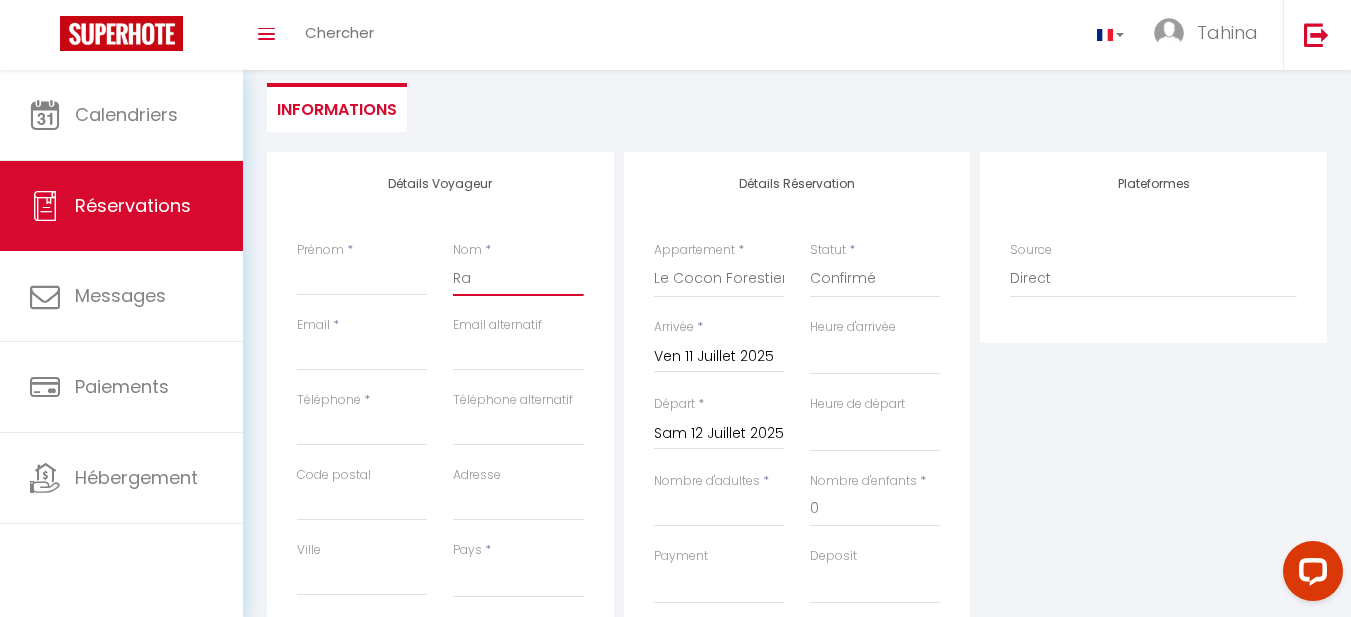 select 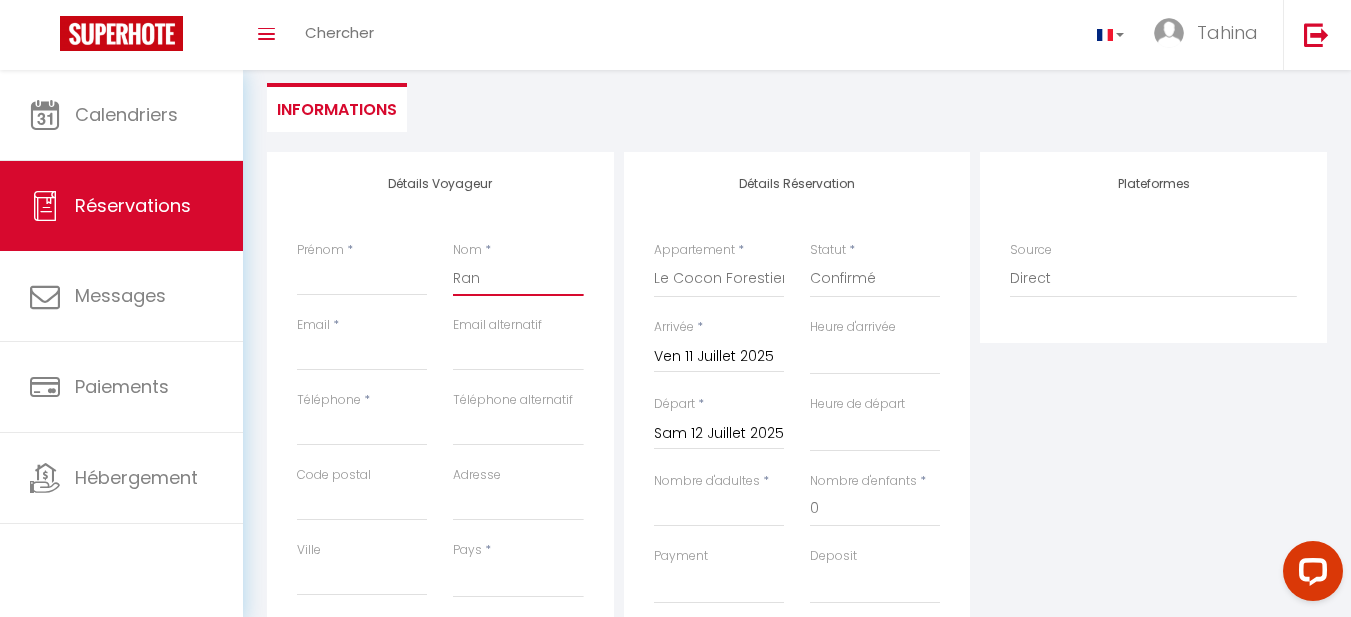 select 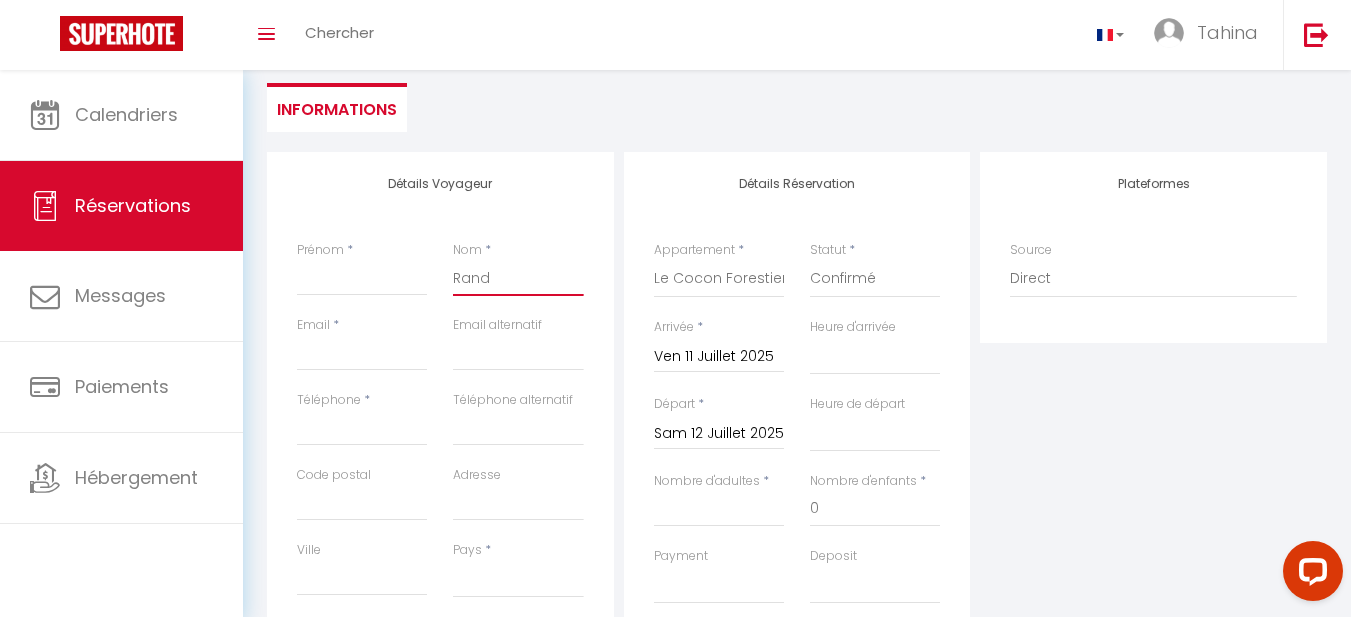 select 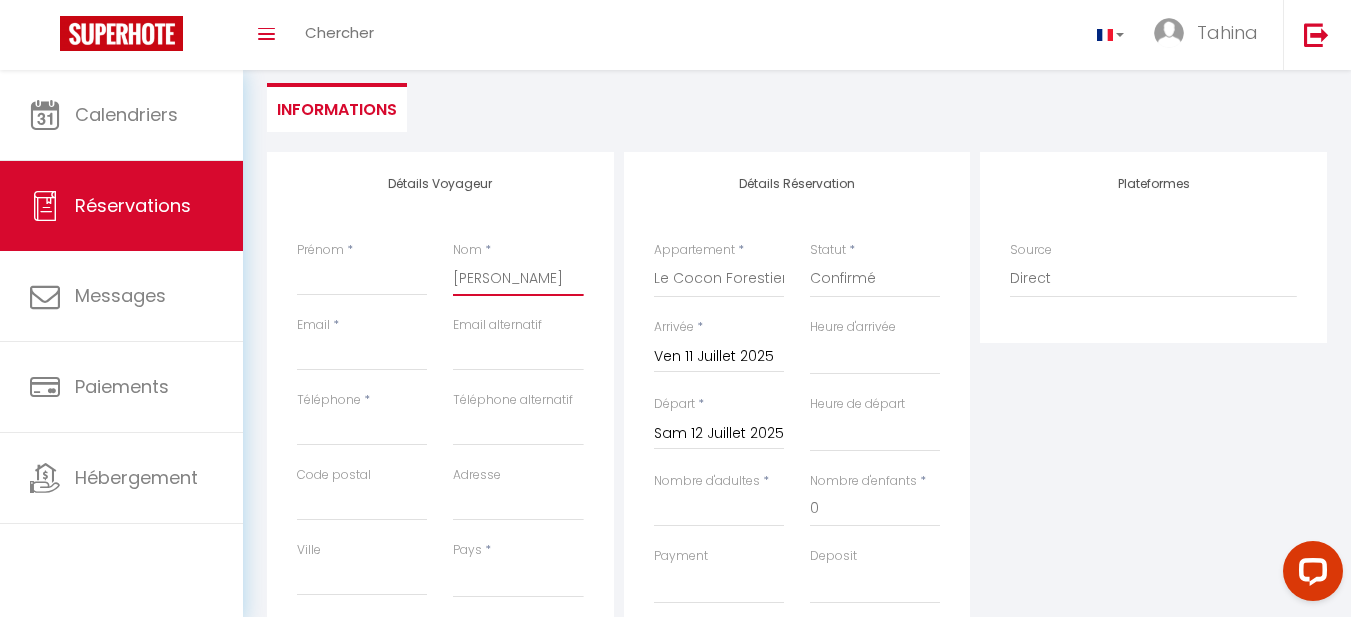 select 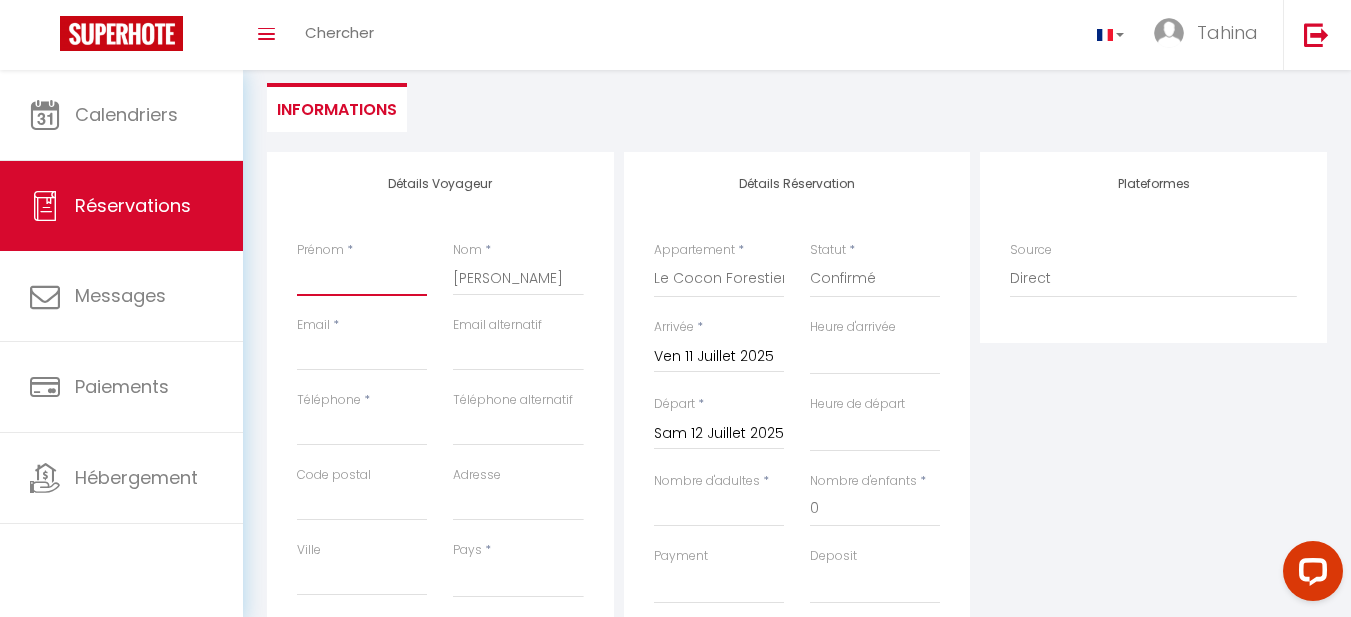 click on "Prénom" at bounding box center (362, 278) 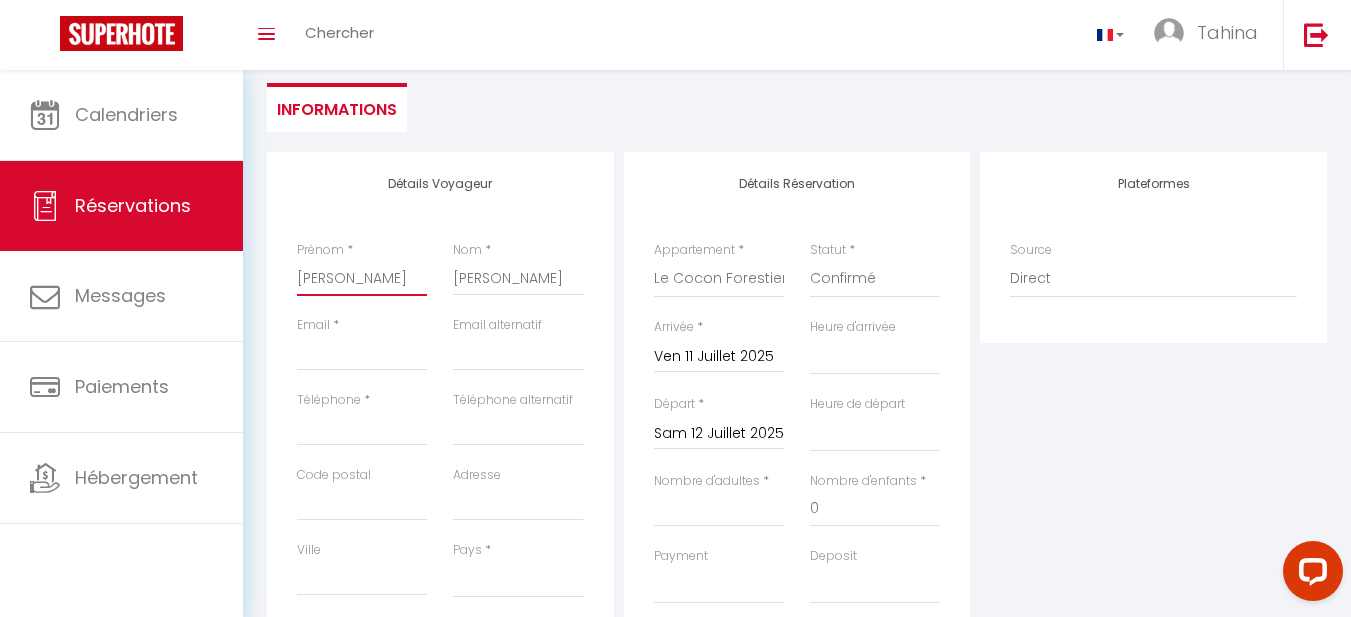 select 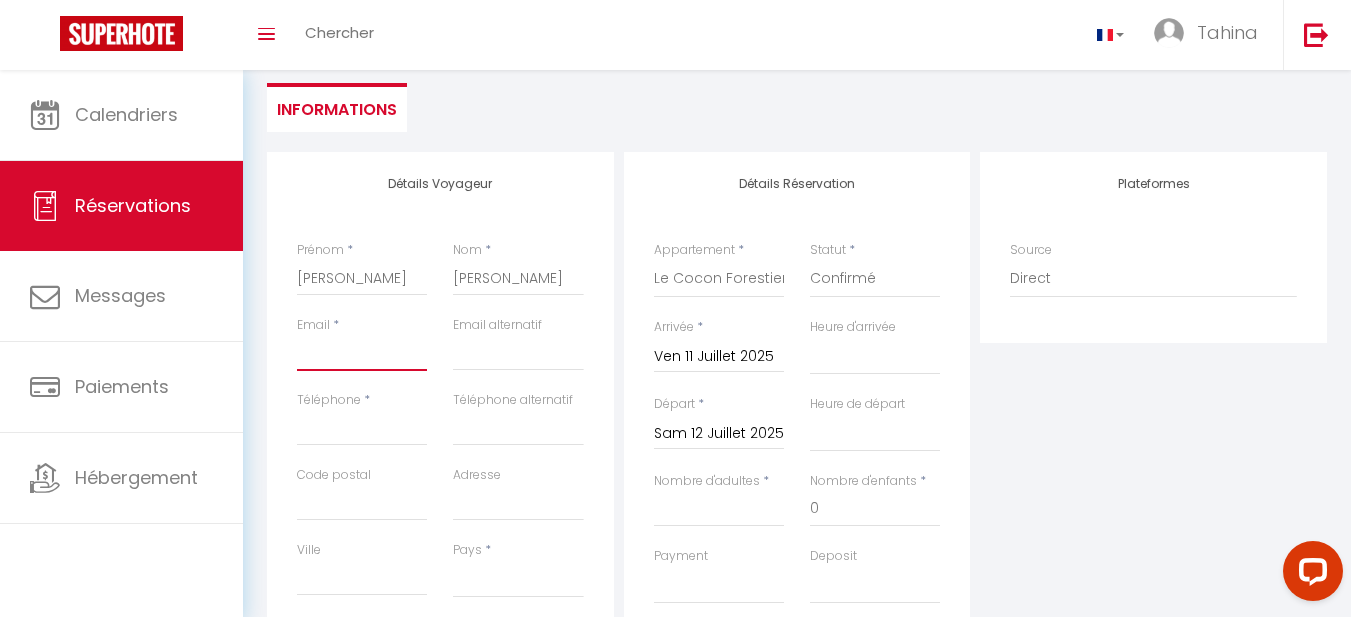 click on "Email" at bounding box center [362, 353] 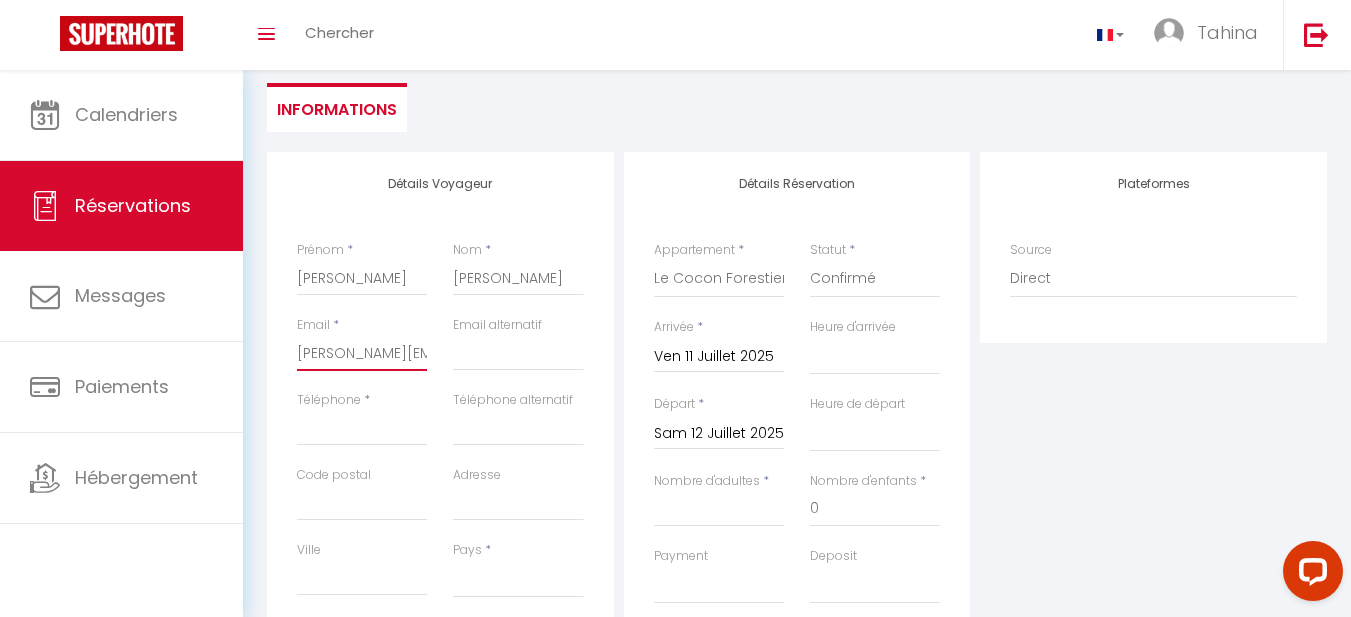 select 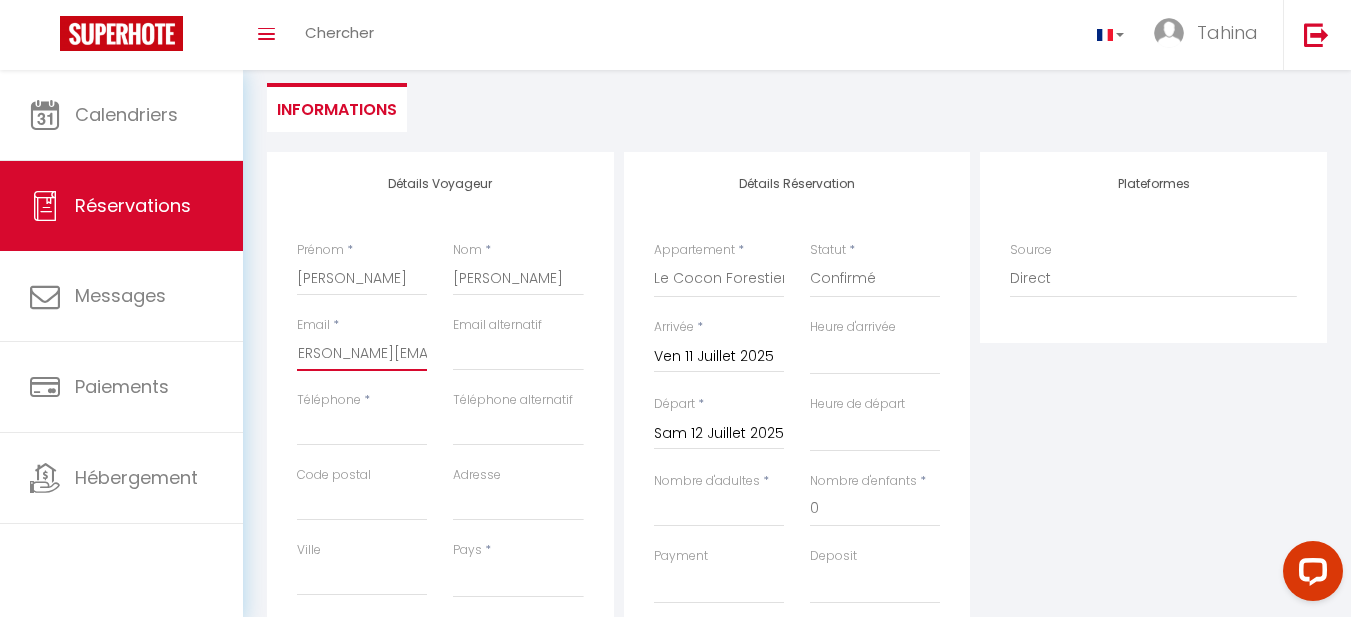 type on "[PERSON_NAME][EMAIL_ADDRESS][DOMAIN_NAME]" 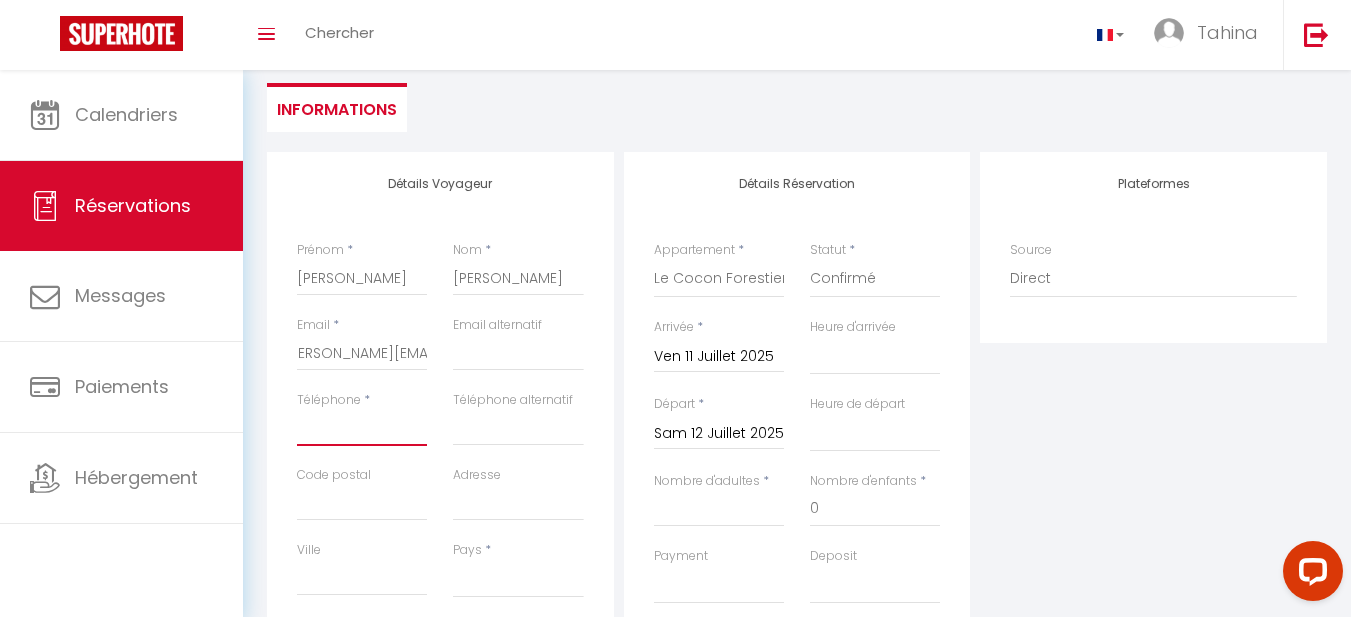 scroll, scrollTop: 0, scrollLeft: 0, axis: both 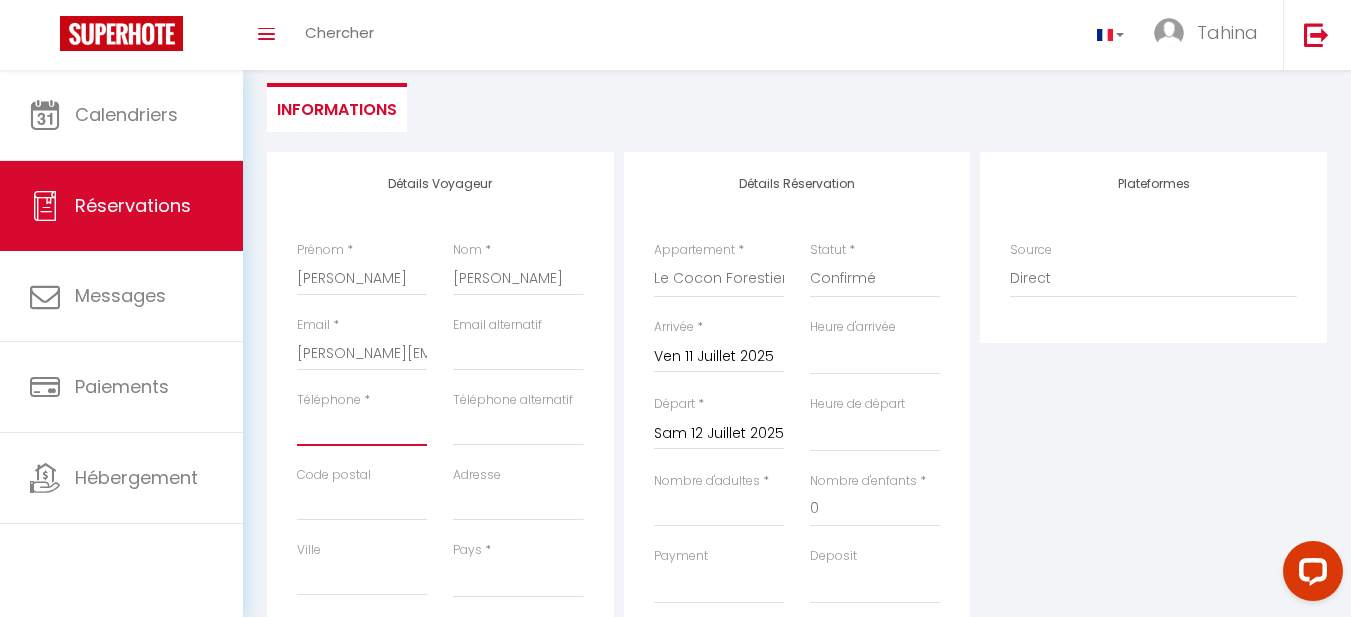 click on "Téléphone" at bounding box center [362, 428] 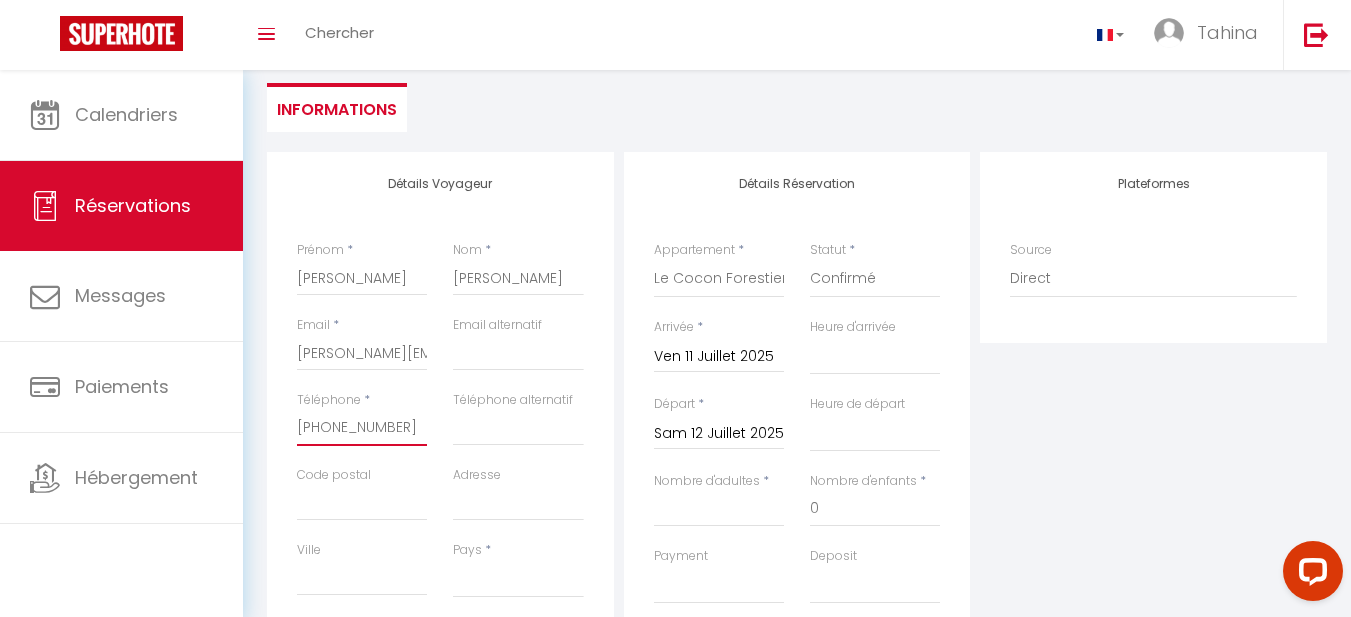 select 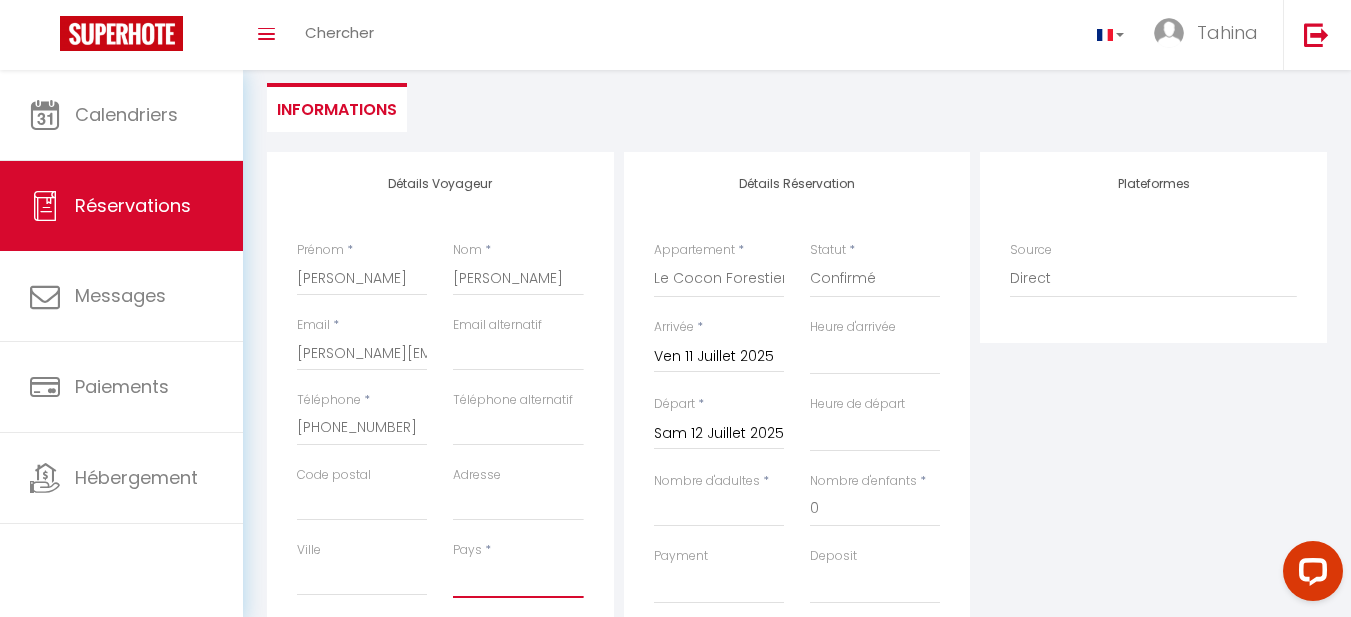 click on "France
Portugal
Afghanistan
Albania
Algeria
American Samoa
Andorra
Angola
Anguilla
Antarctica
Antigua and Barbuda
Argentina
Armenia
Aruba
Australia
Austria
Azerbaijan
Bahamas
Bahrain
Bangladesh
Barbados
Belarus
Belgium
Belize" at bounding box center (518, 579) 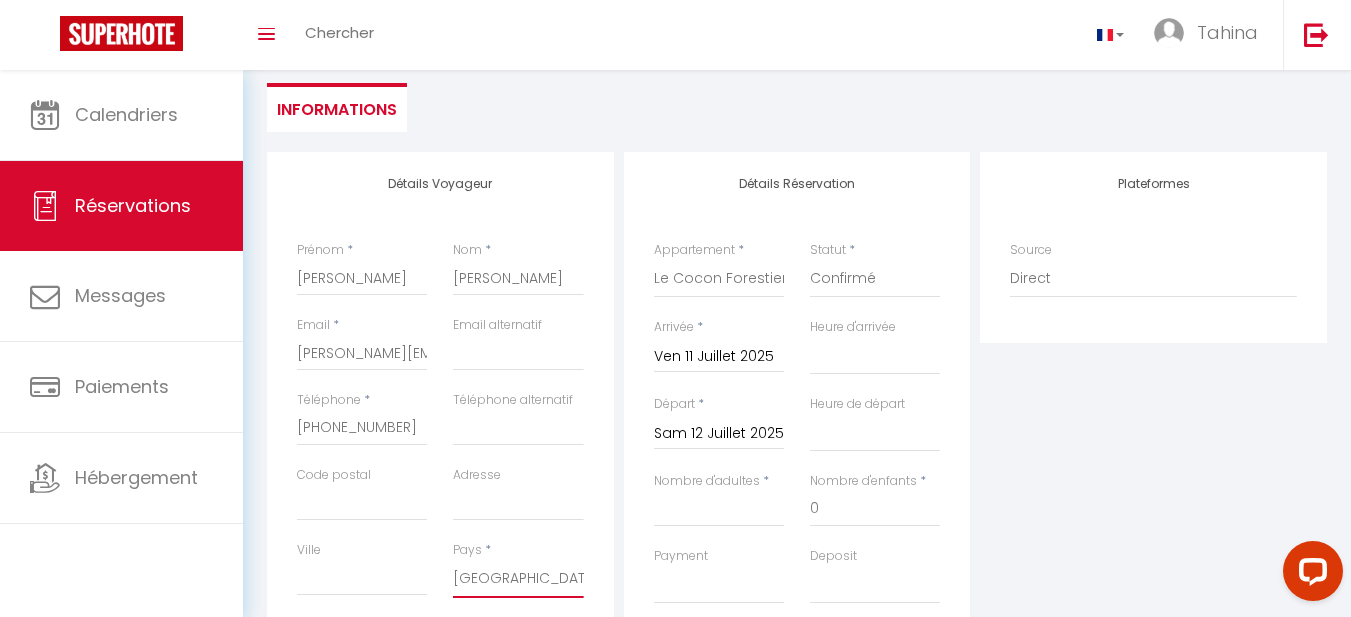 click on "France
Portugal
Afghanistan
Albania
Algeria
American Samoa
Andorra
Angola
Anguilla
Antarctica
Antigua and Barbuda
Argentina
Armenia
Aruba
Australia
Austria
Azerbaijan
Bahamas
Bahrain
Bangladesh
Barbados
Belarus
Belgium
Belize" at bounding box center [518, 579] 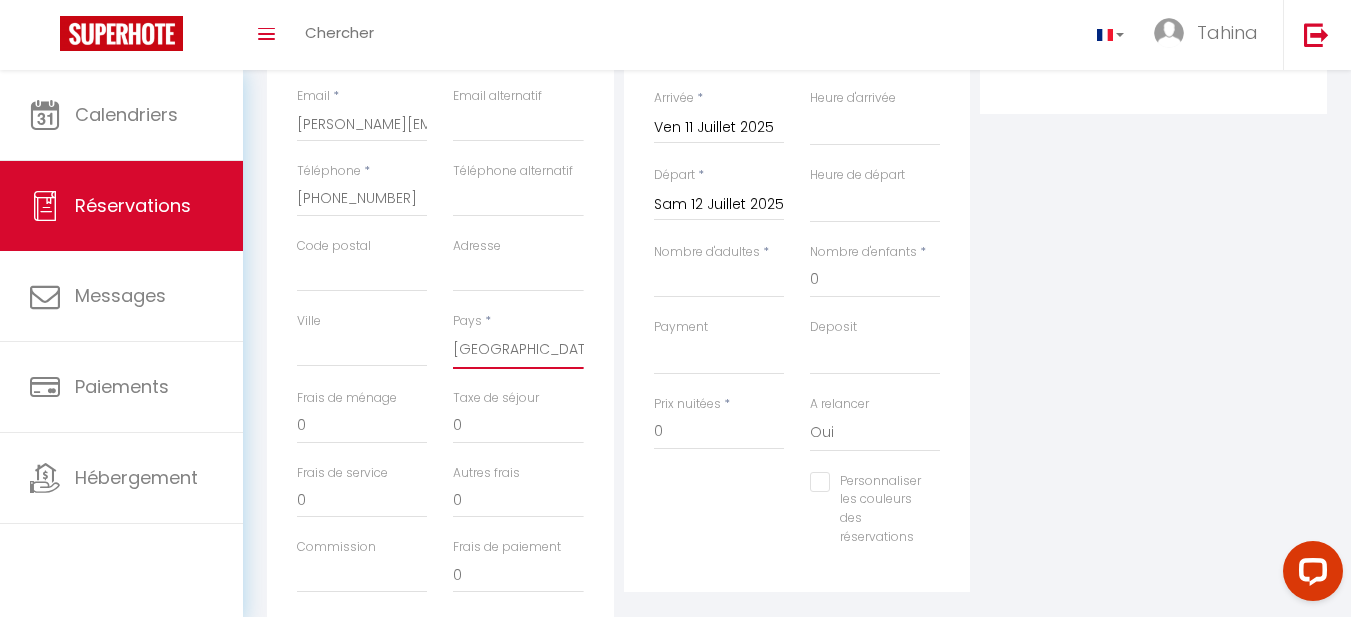 scroll, scrollTop: 381, scrollLeft: 0, axis: vertical 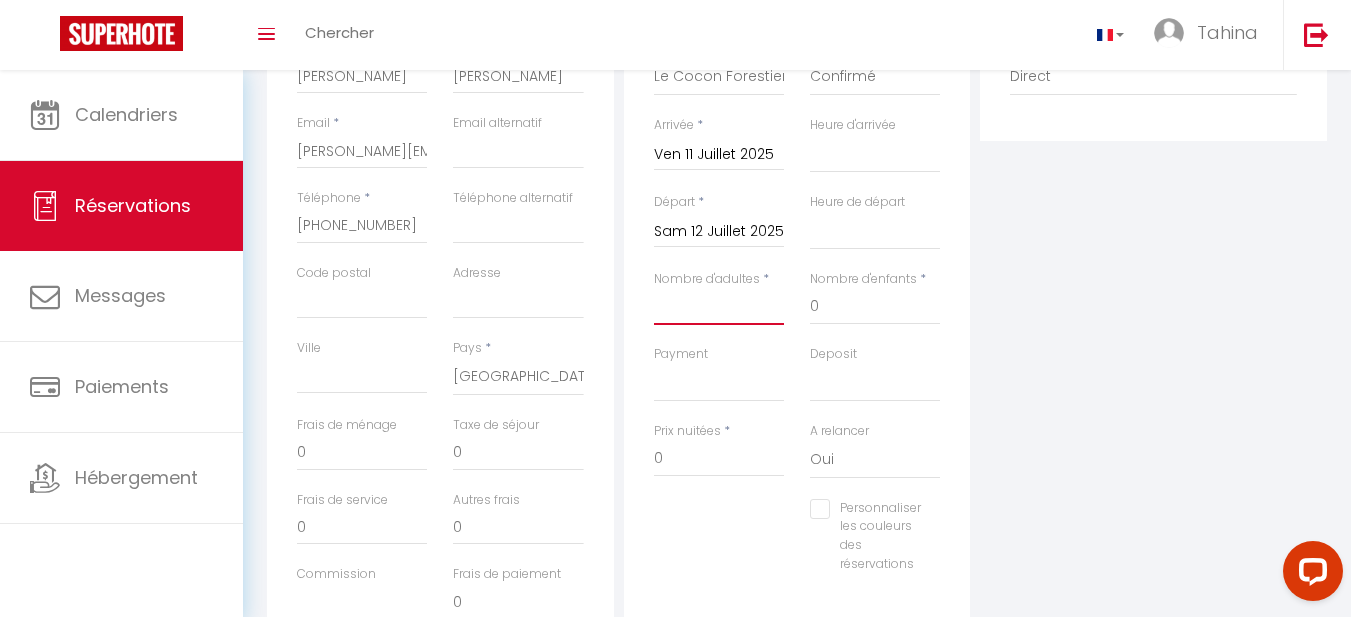 click on "Nombre d'adultes" at bounding box center [719, 307] 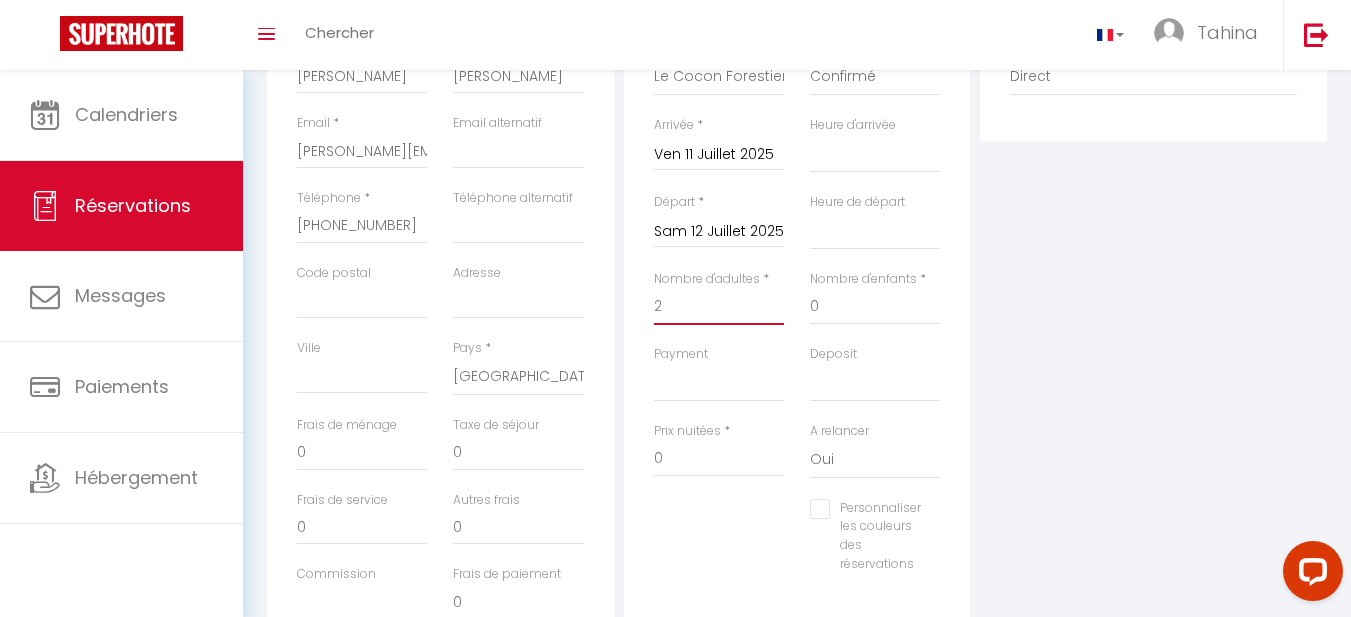select 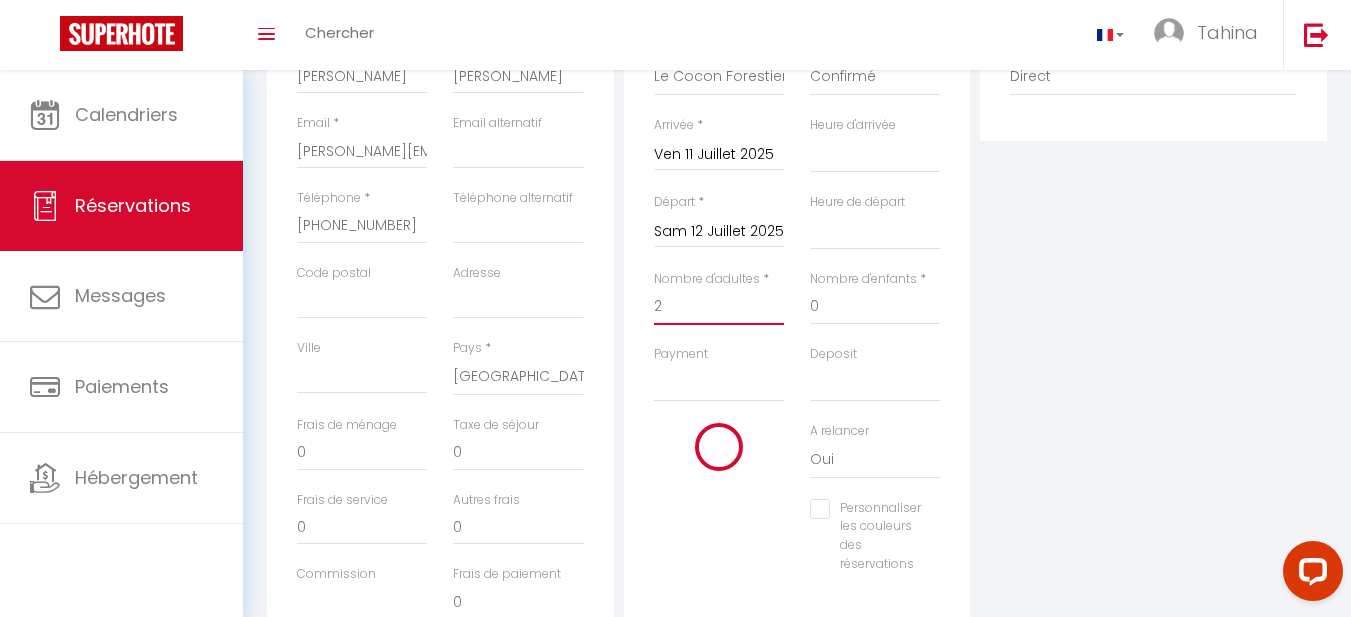 select 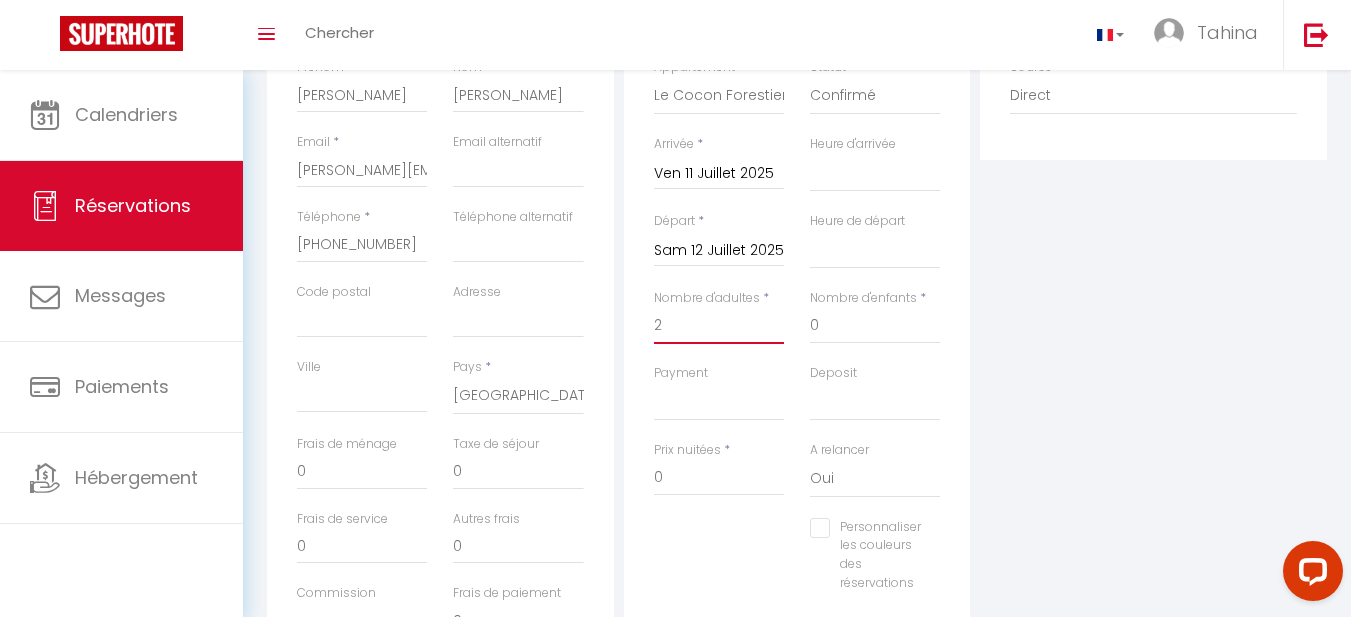 scroll, scrollTop: 408, scrollLeft: 0, axis: vertical 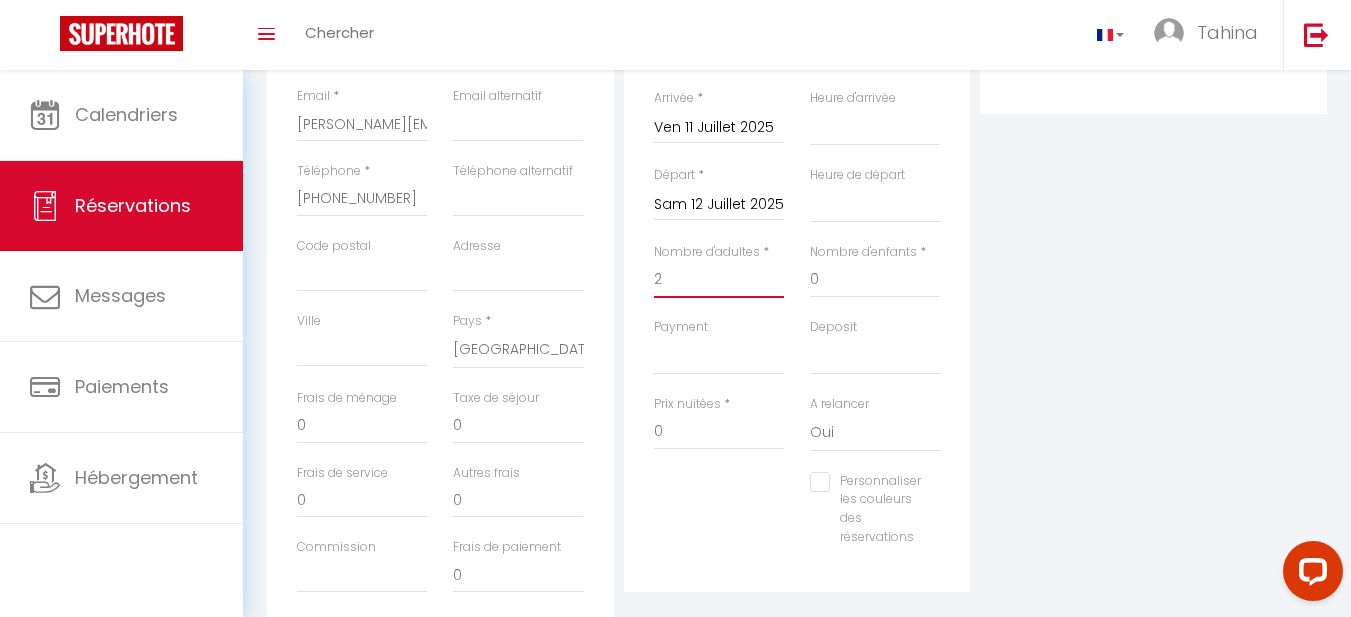 type on "2" 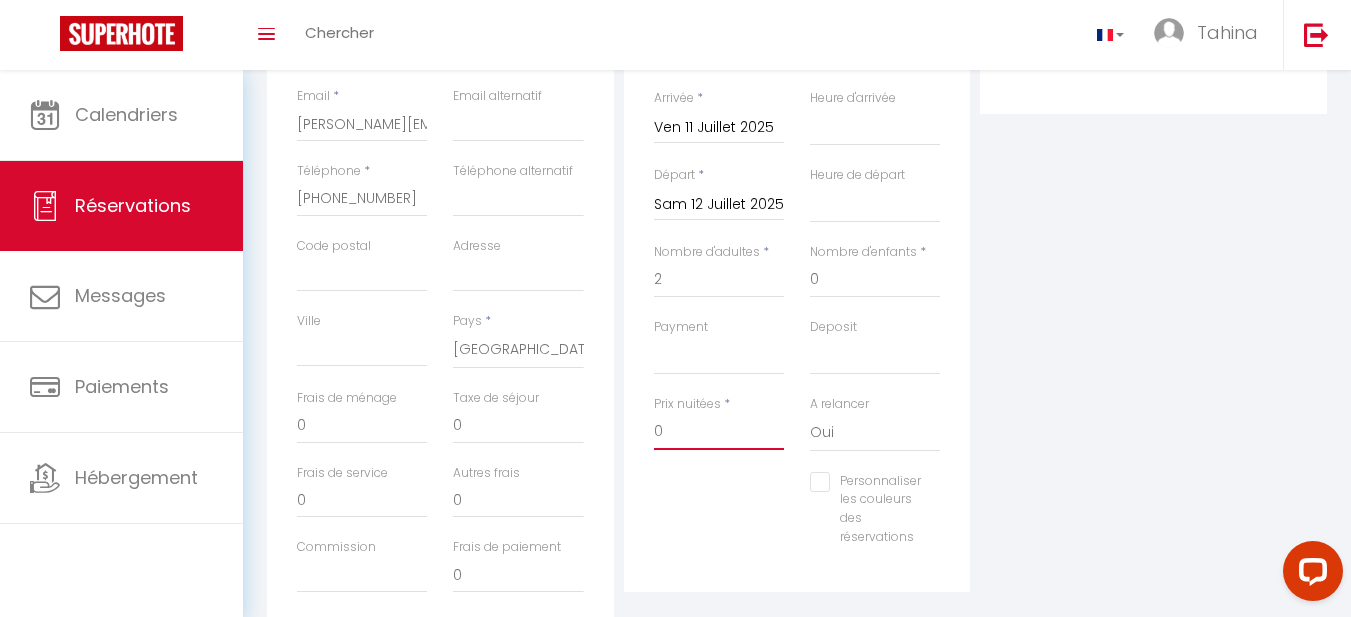 click on "0" at bounding box center (719, 432) 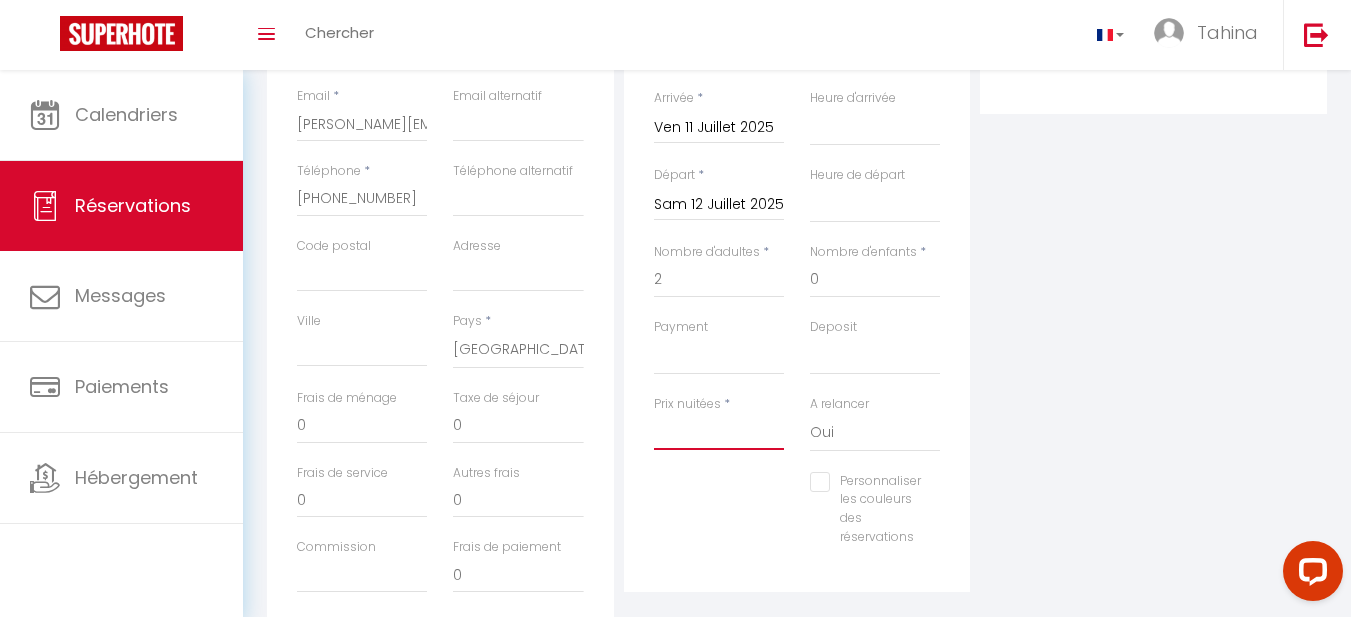 select 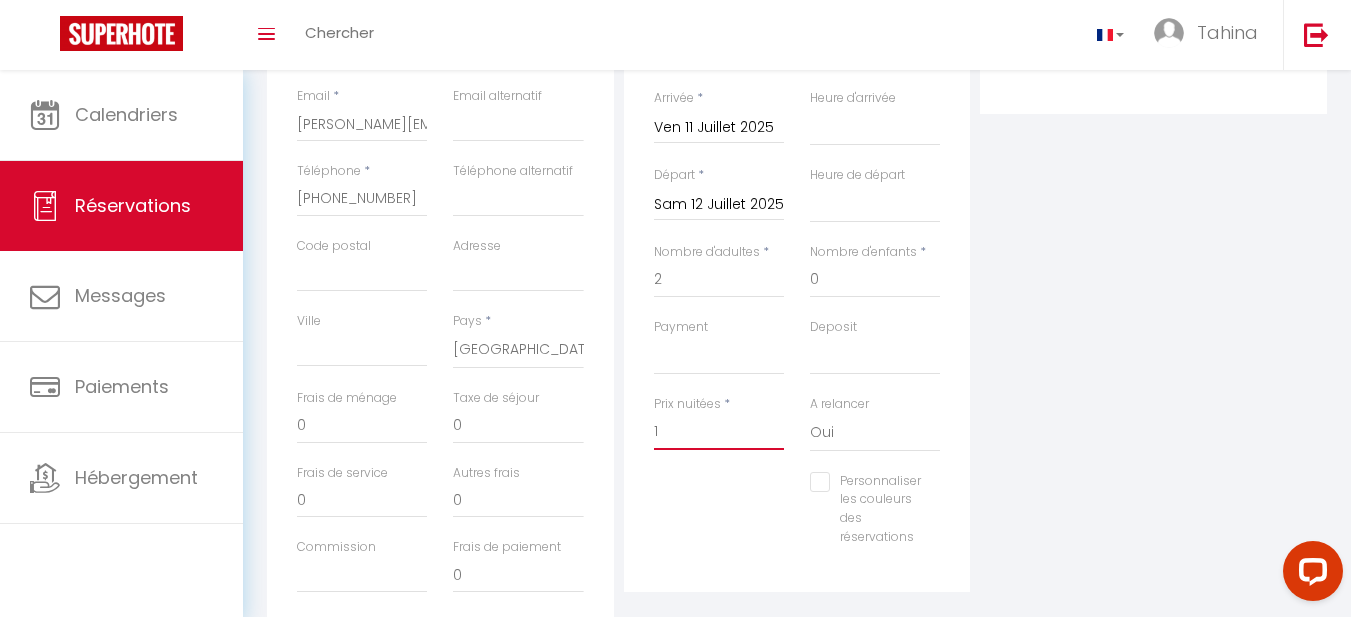 select 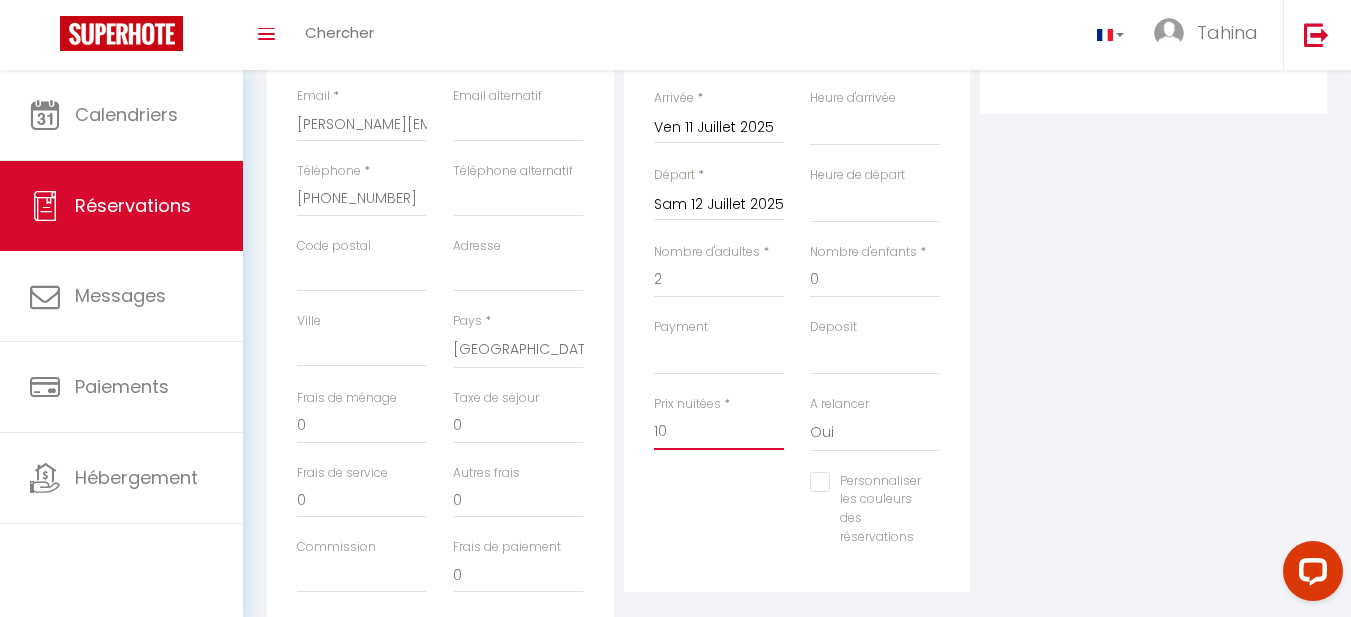 select 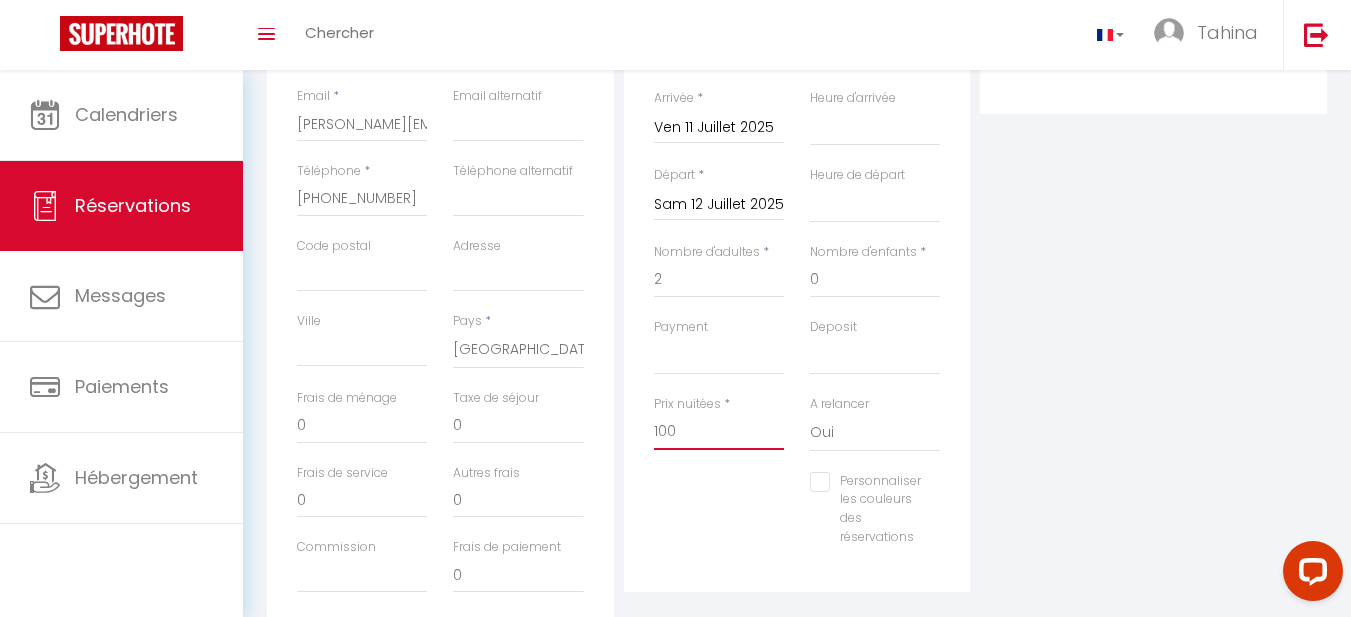 select 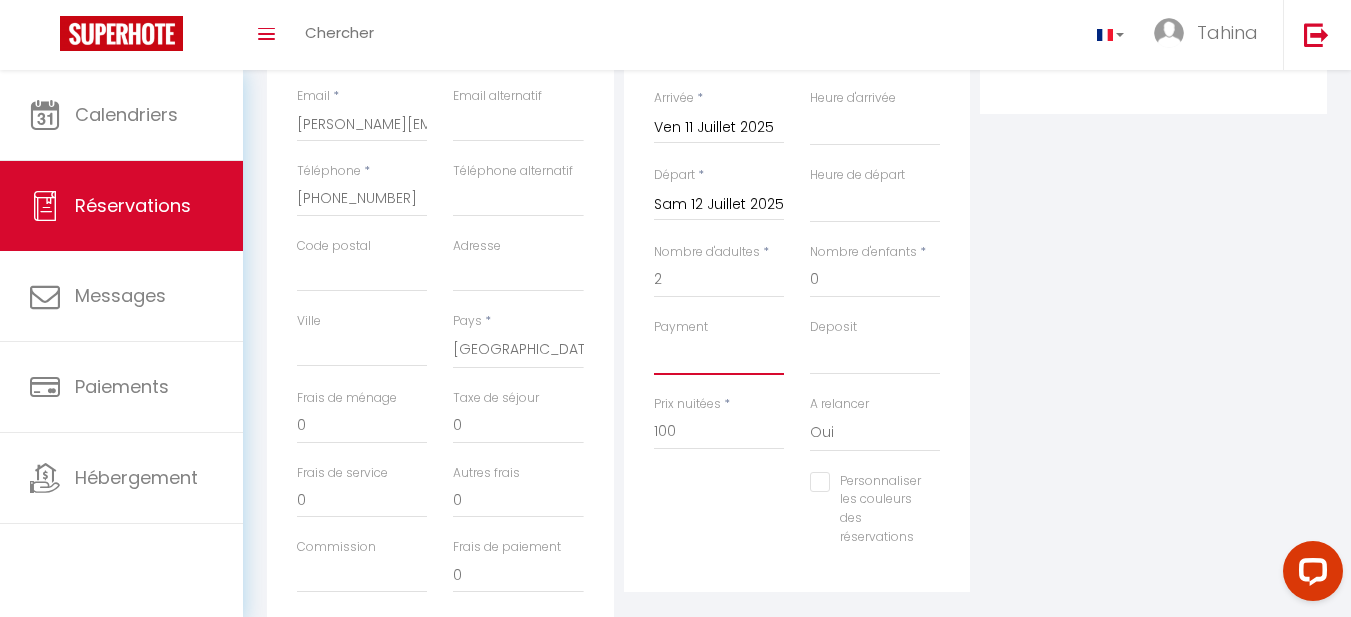 click on "OK   KO" at bounding box center [719, 356] 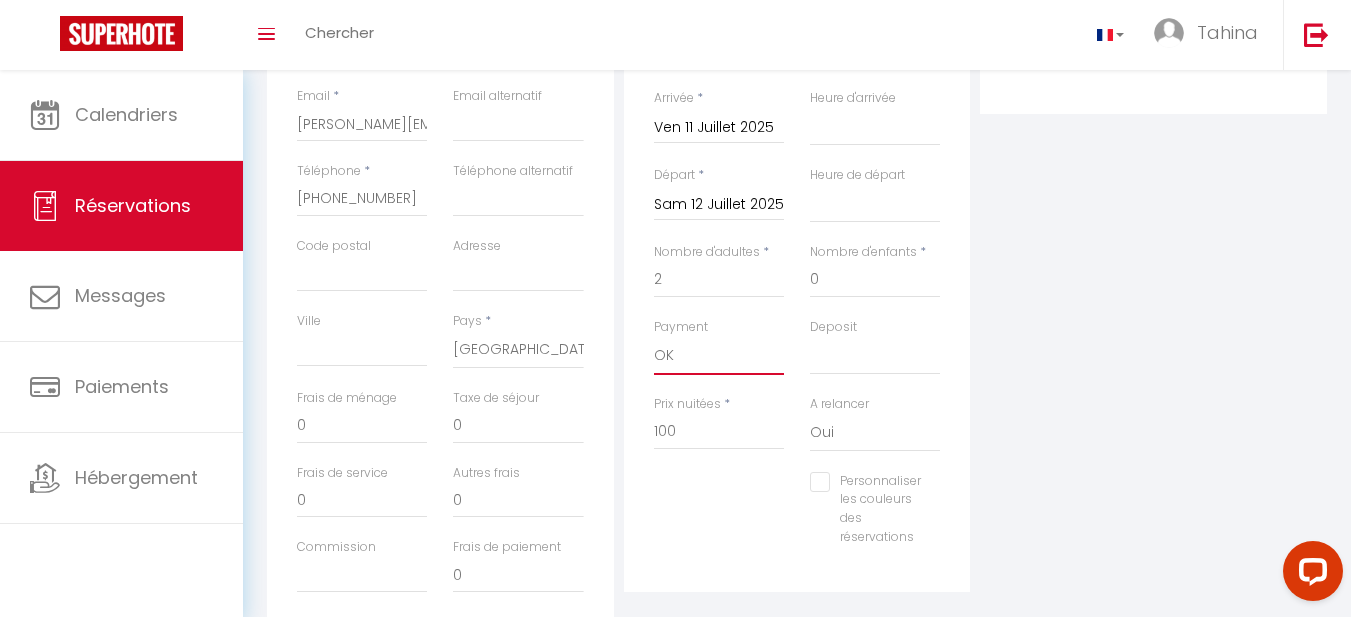 click on "OK   KO" at bounding box center (719, 356) 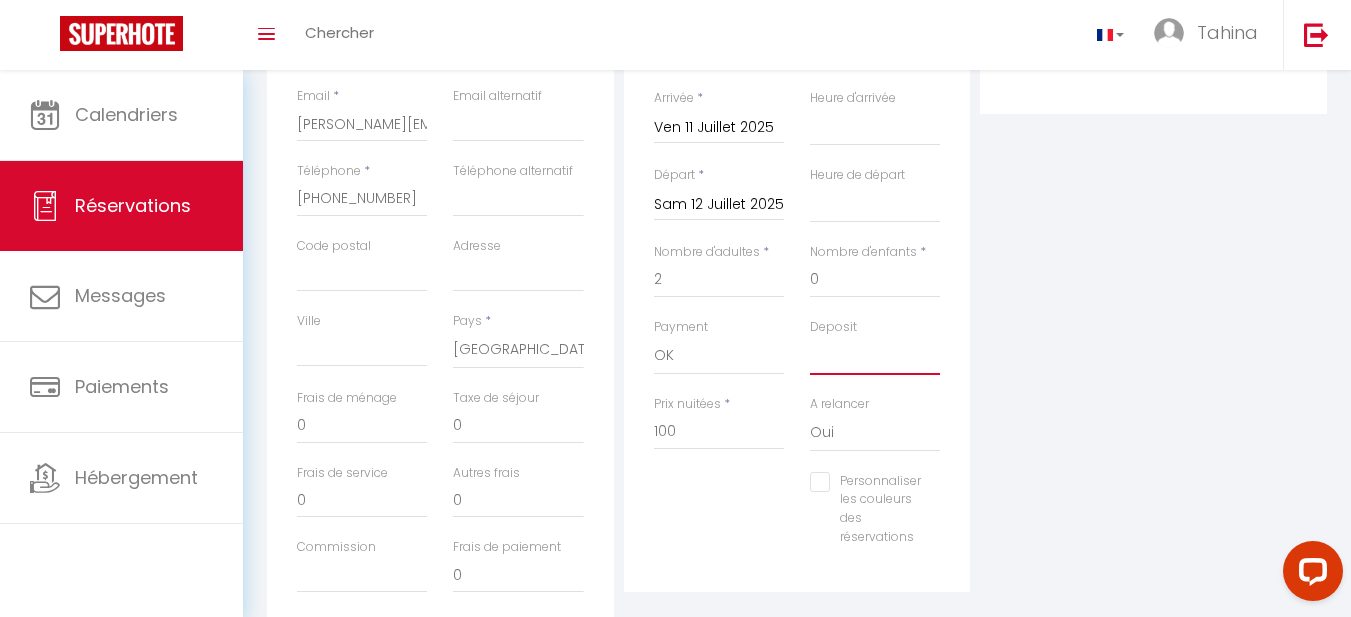 click on "OK   KO" at bounding box center (875, 356) 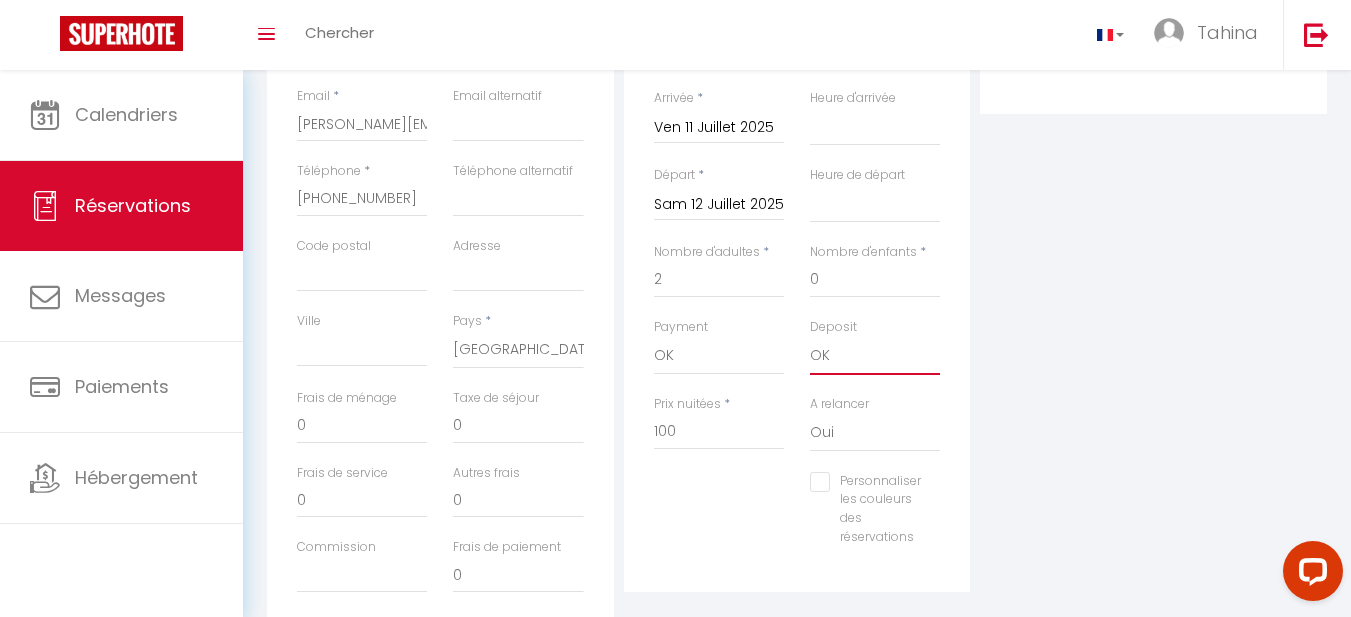 click on "OK   KO" at bounding box center (875, 356) 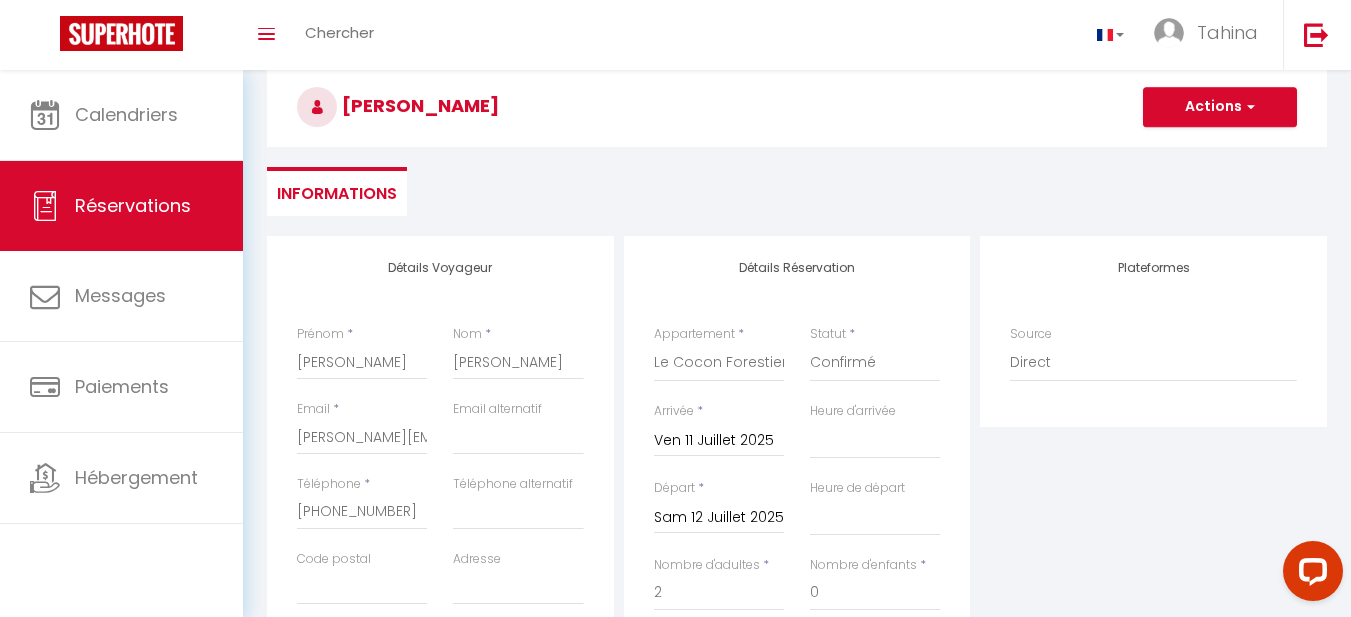 scroll, scrollTop: 59, scrollLeft: 0, axis: vertical 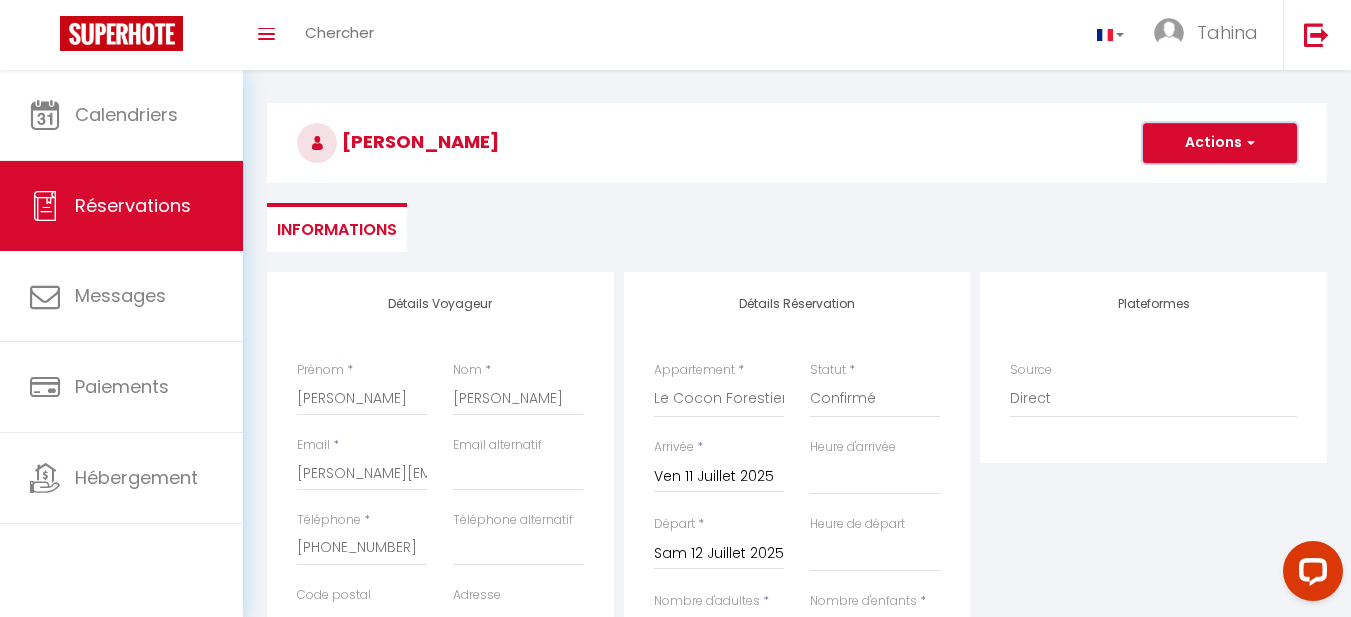 click on "Actions" at bounding box center [1220, 143] 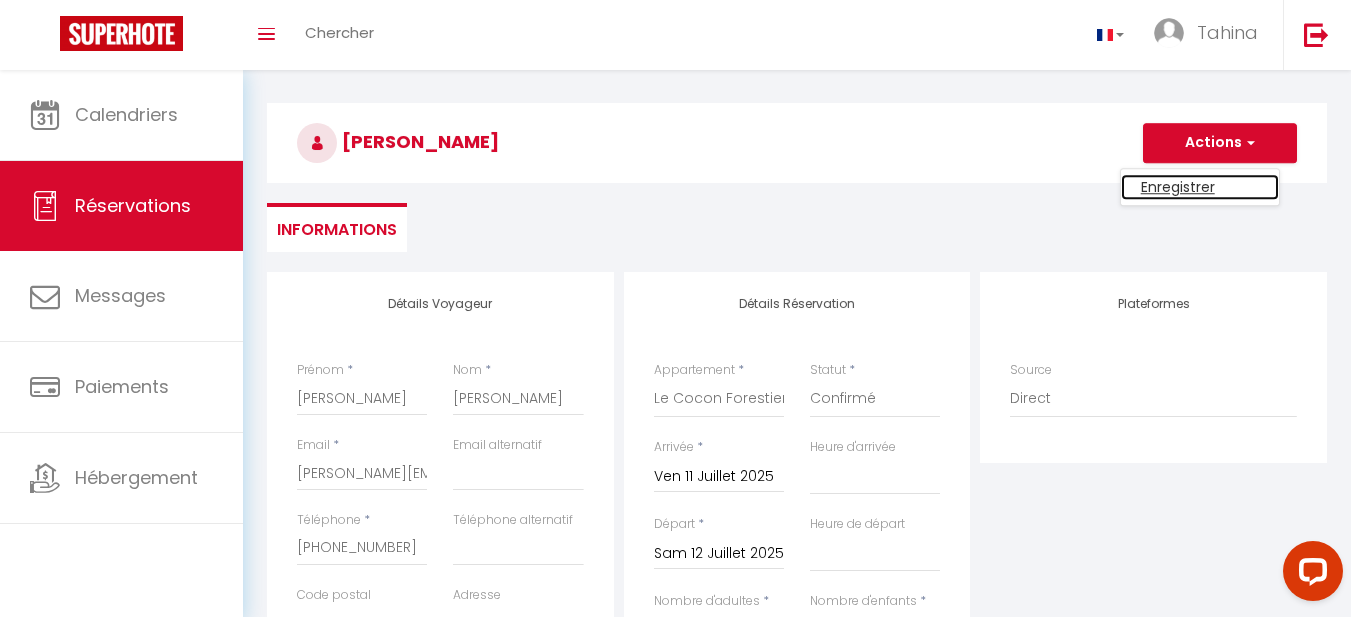 click on "Enregistrer" at bounding box center (1200, 187) 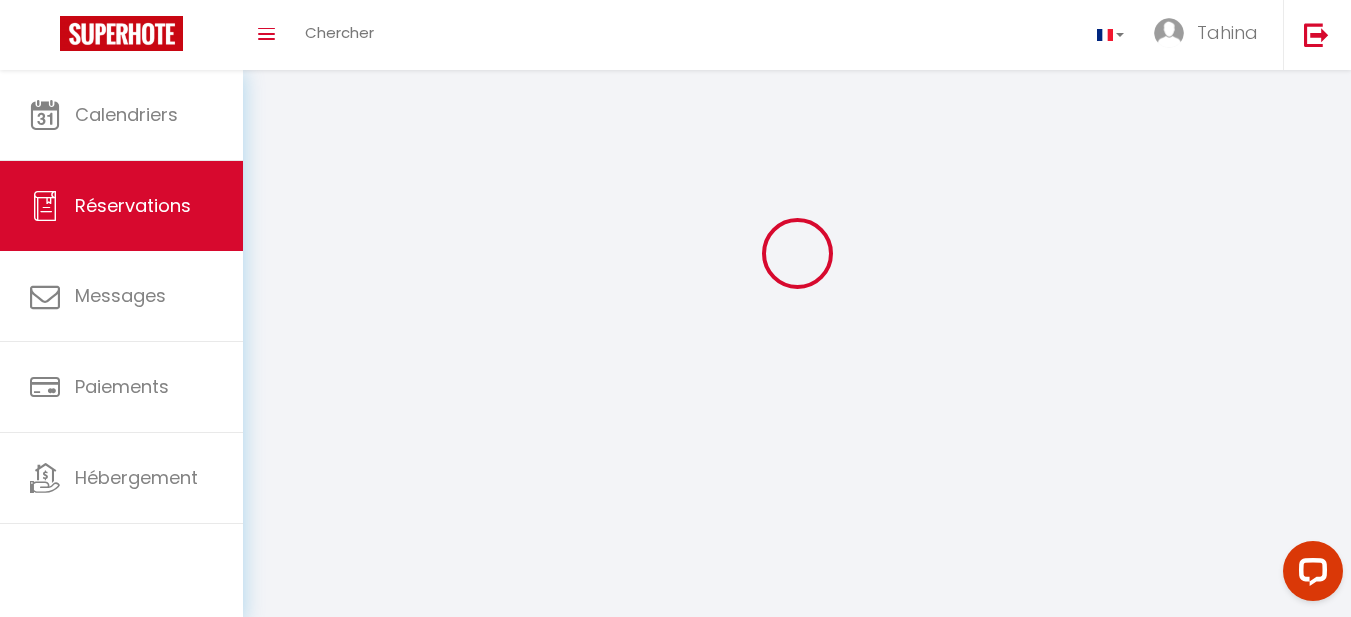 scroll, scrollTop: 0, scrollLeft: 0, axis: both 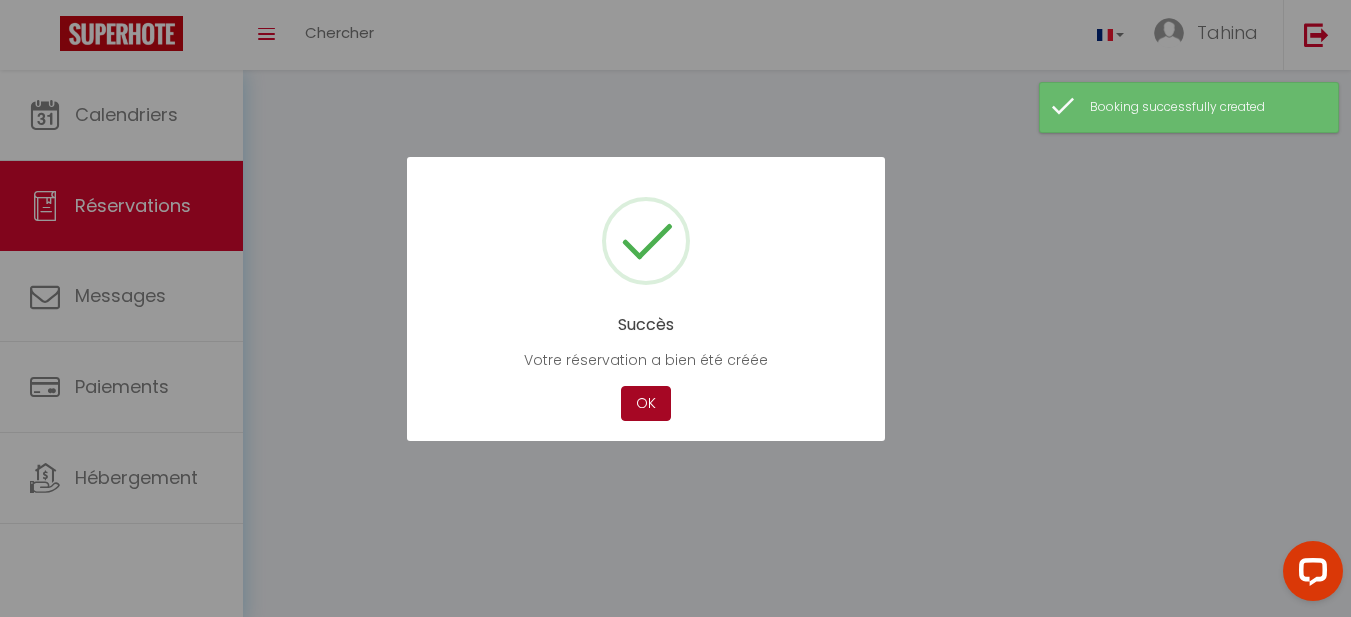 click on "OK" at bounding box center [646, 403] 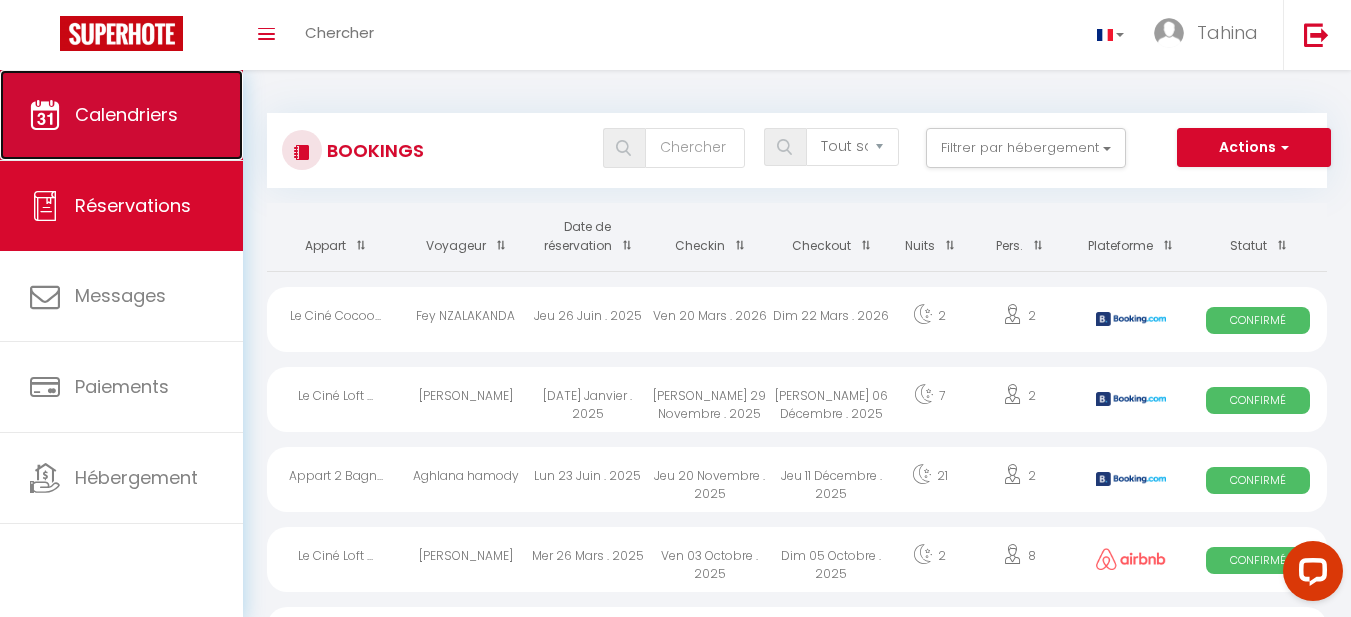 click on "Calendriers" at bounding box center (126, 114) 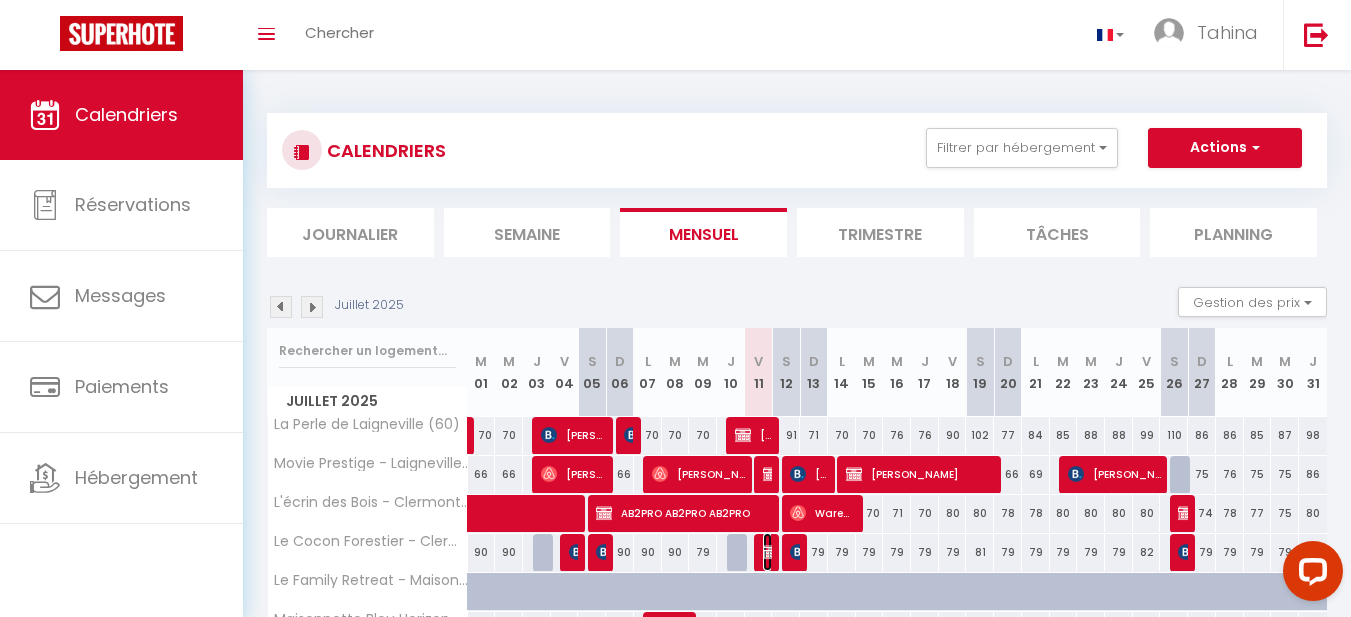 click at bounding box center [771, 552] 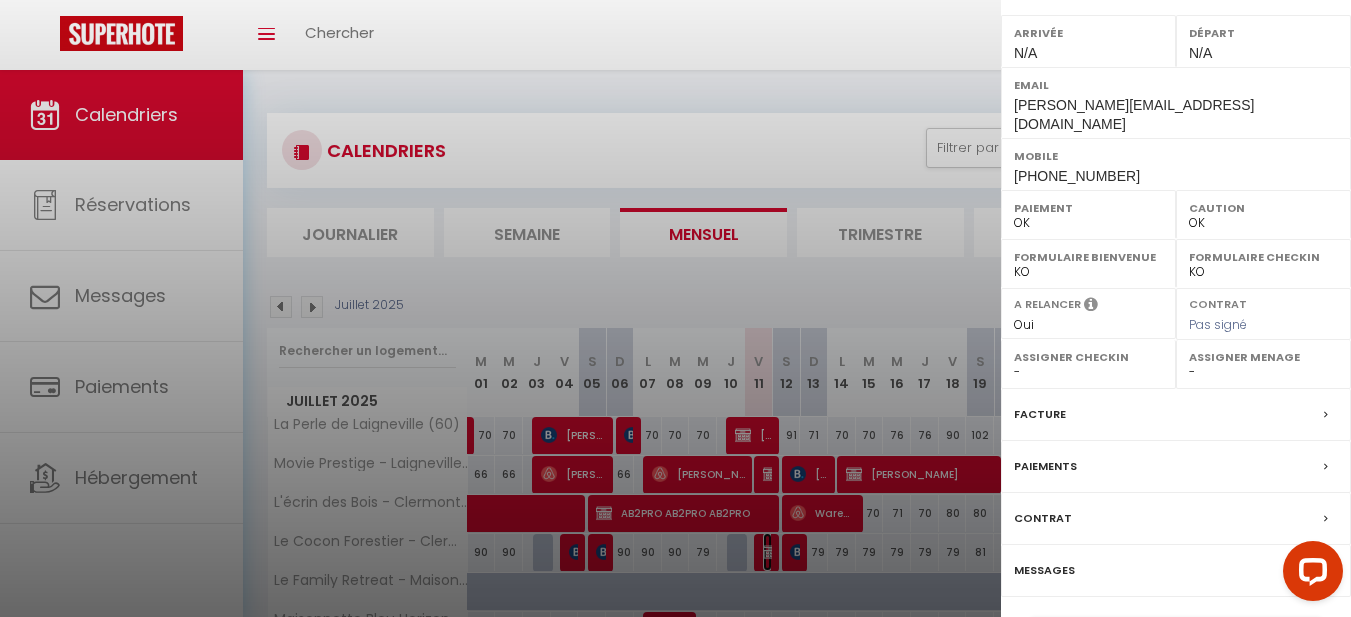 scroll, scrollTop: 302, scrollLeft: 0, axis: vertical 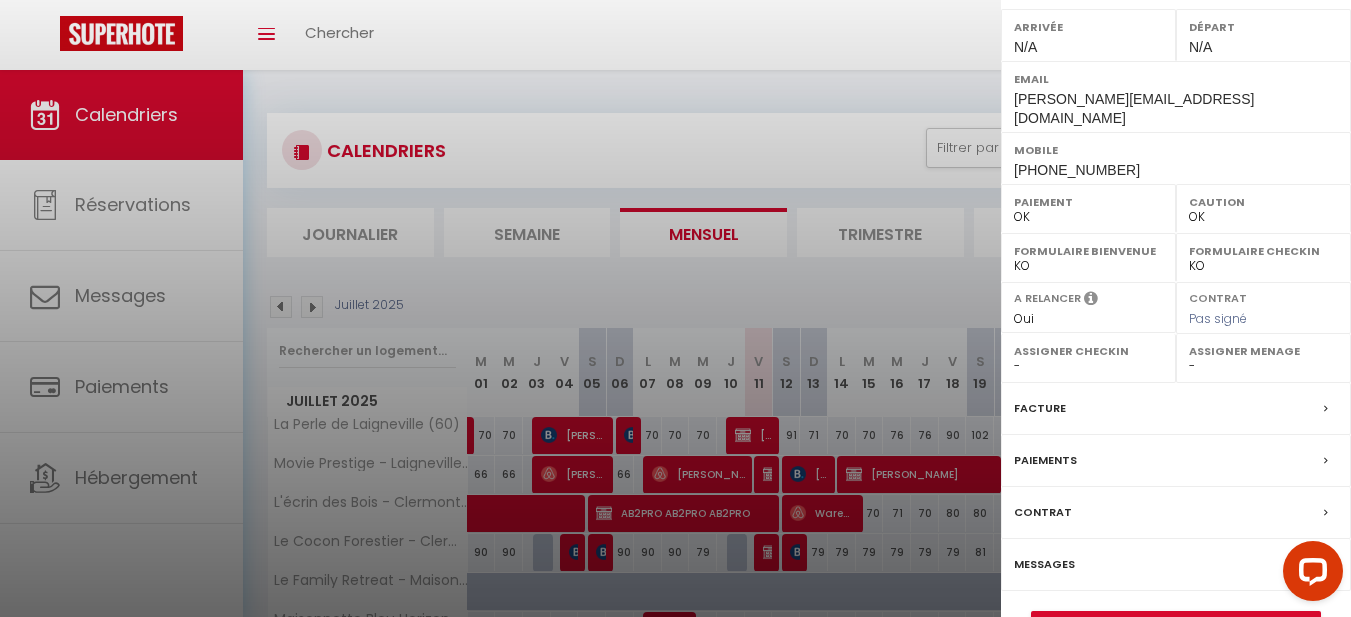 click on "Messages" at bounding box center (1044, 564) 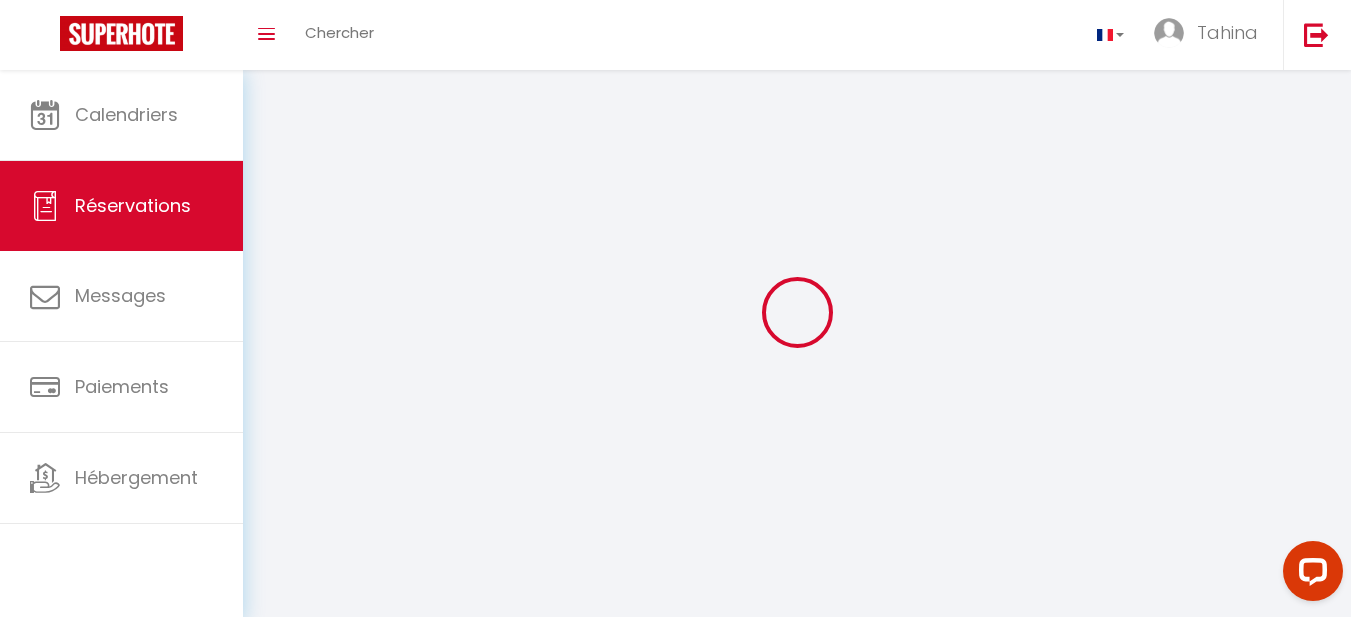select 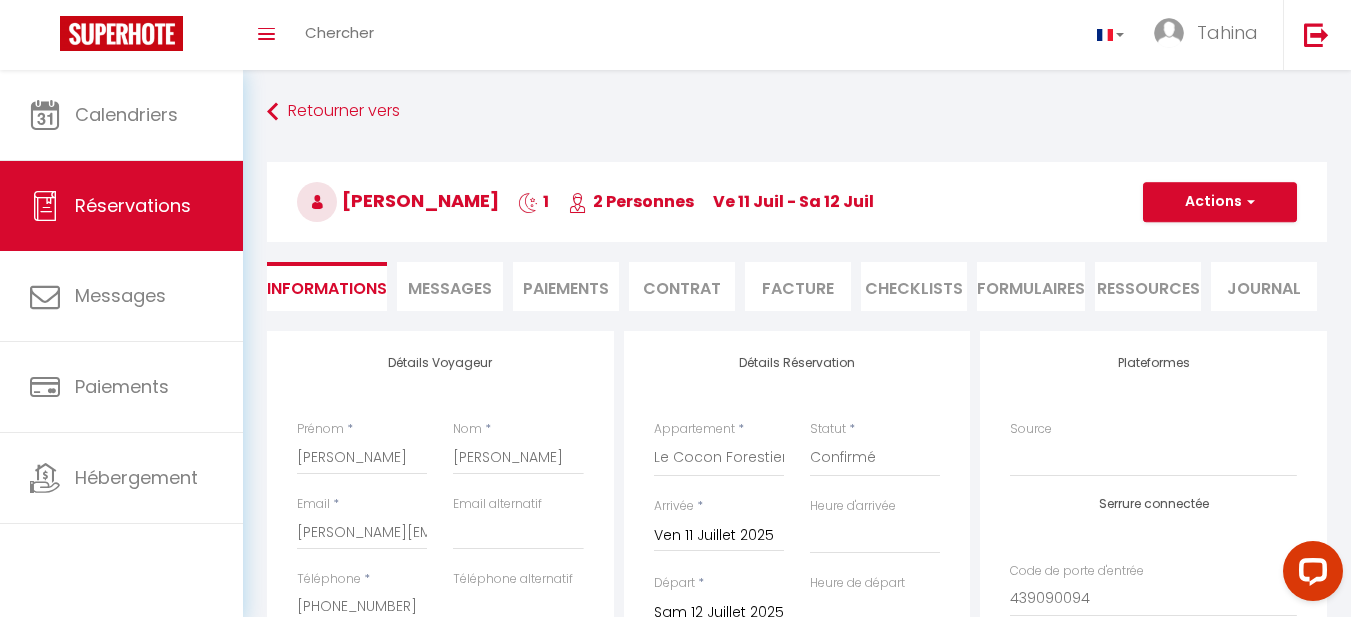 select 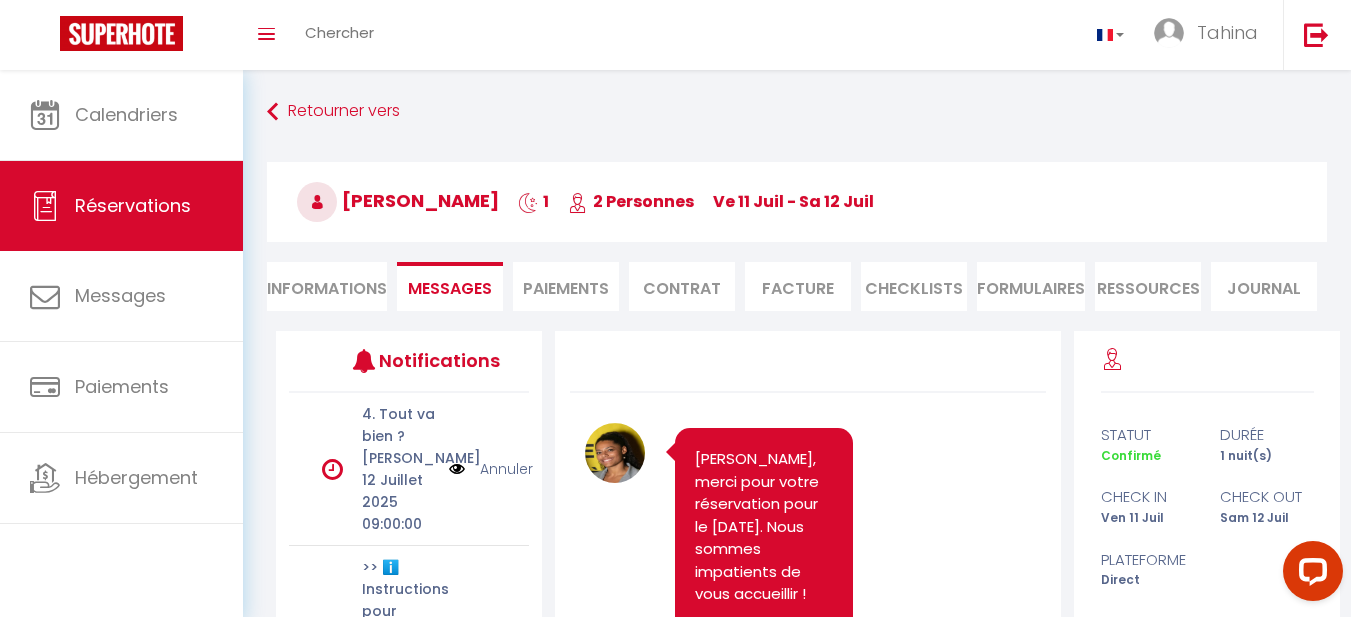 scroll, scrollTop: 994, scrollLeft: 0, axis: vertical 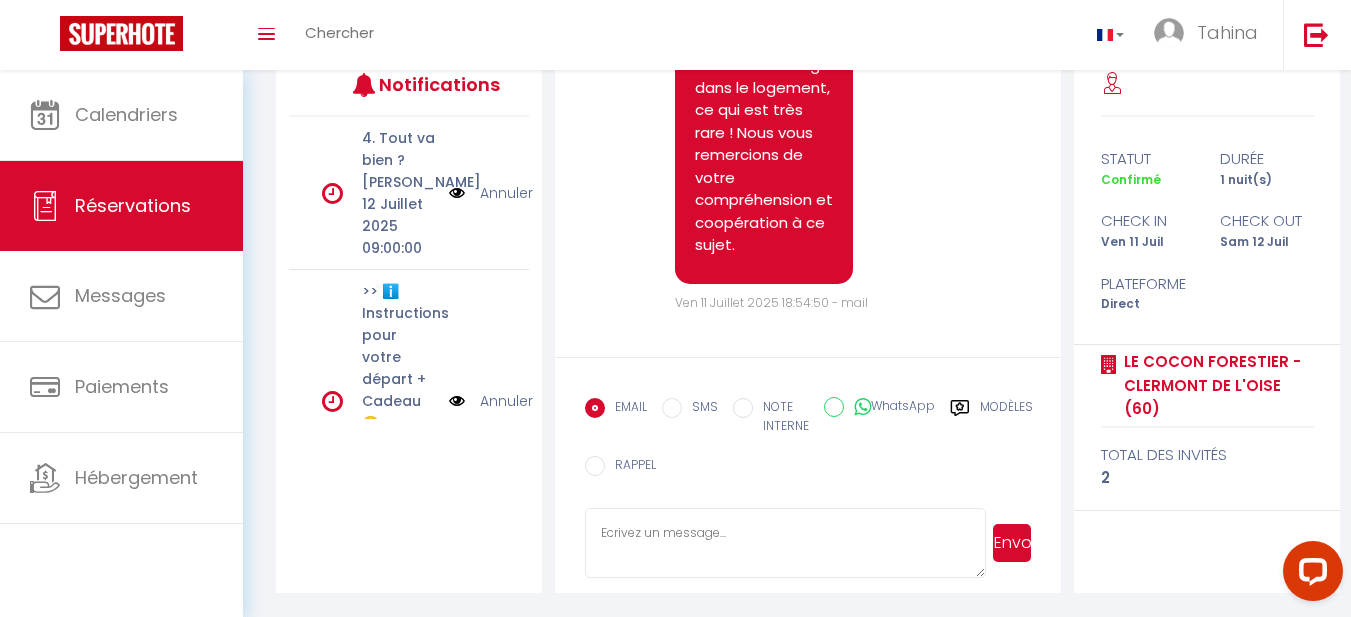click 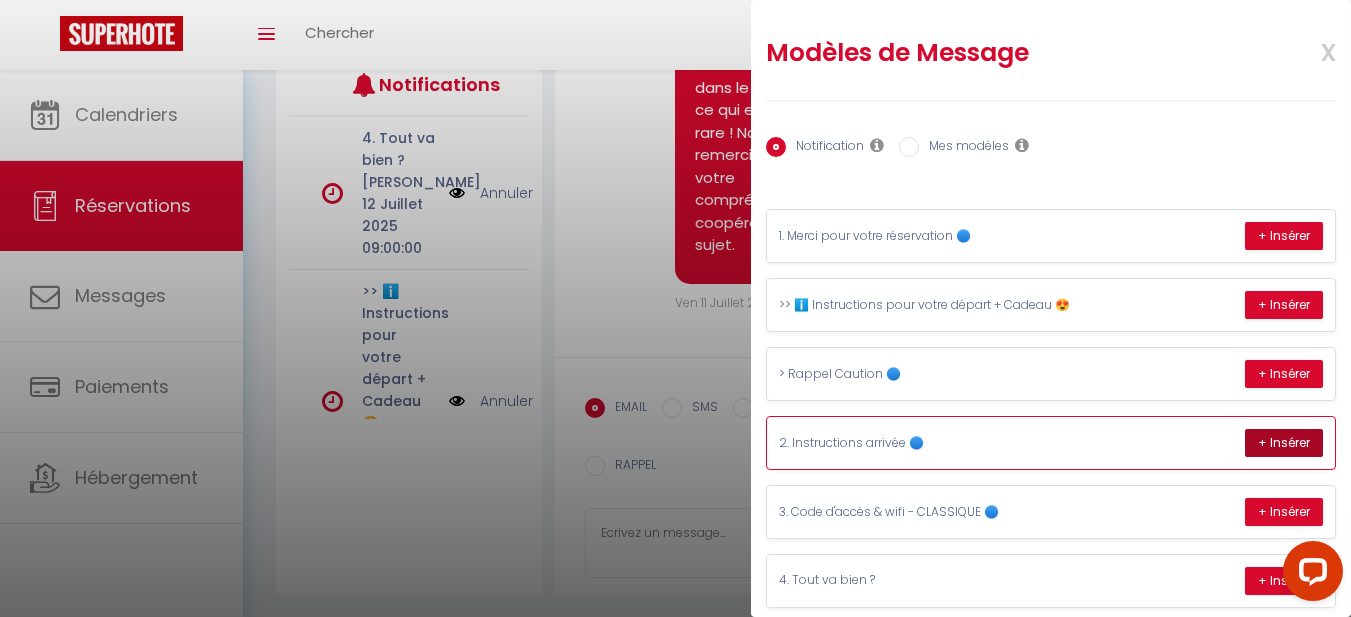 click on "+ Insérer" at bounding box center [1284, 443] 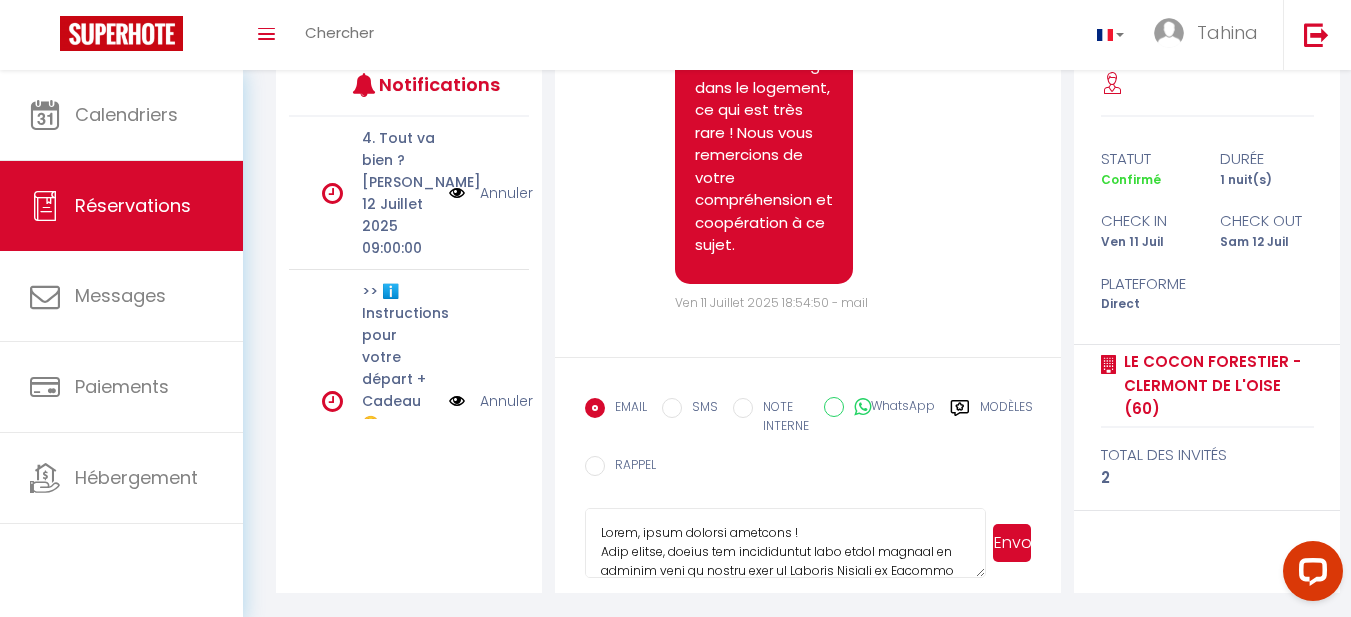 click on "Envoyer" at bounding box center [1012, 543] 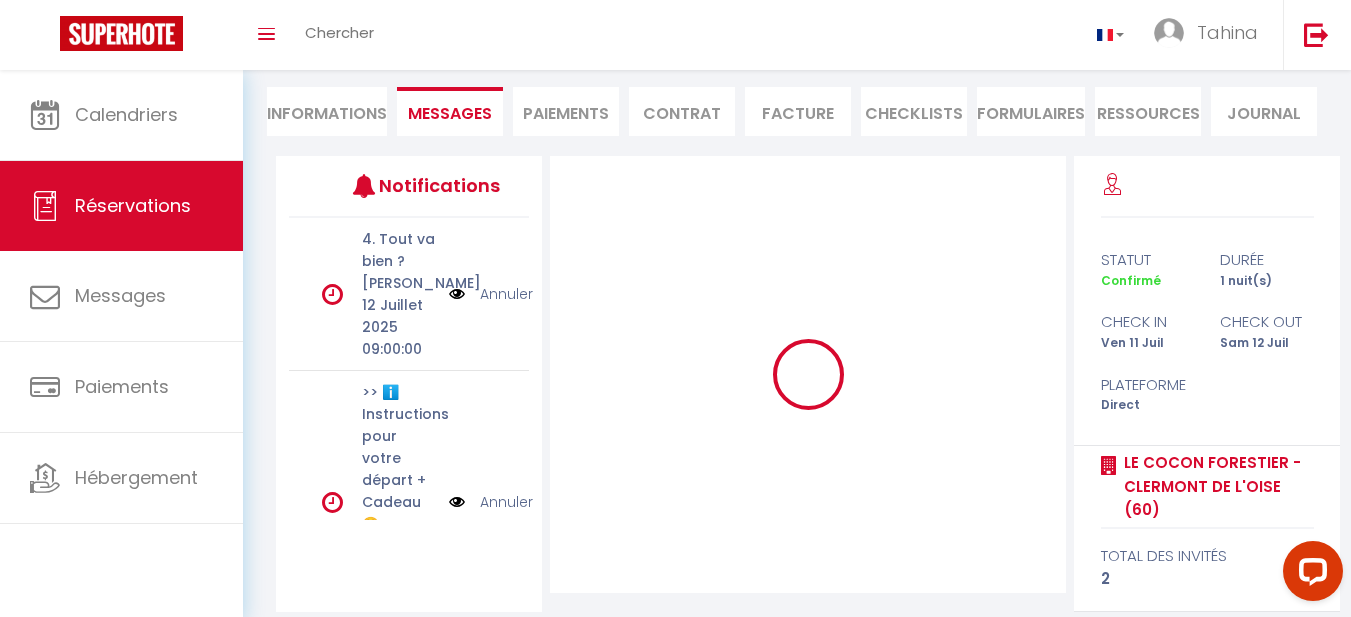 type 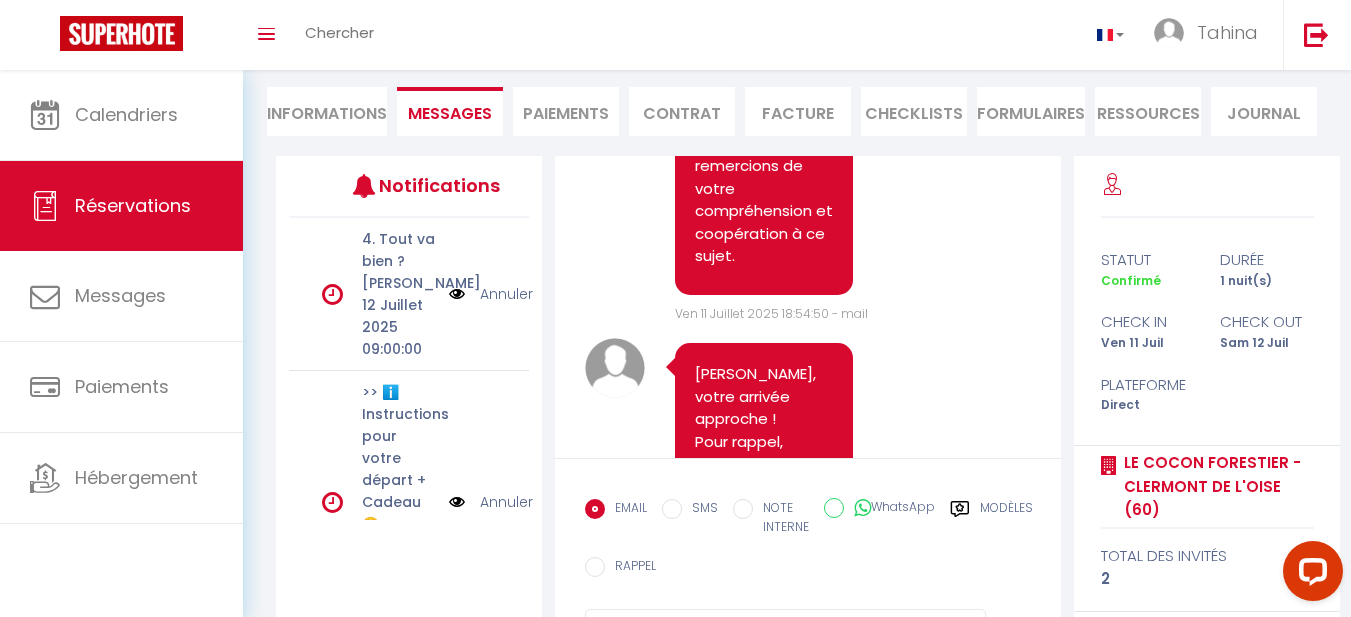 click on "Paiements" at bounding box center (566, 111) 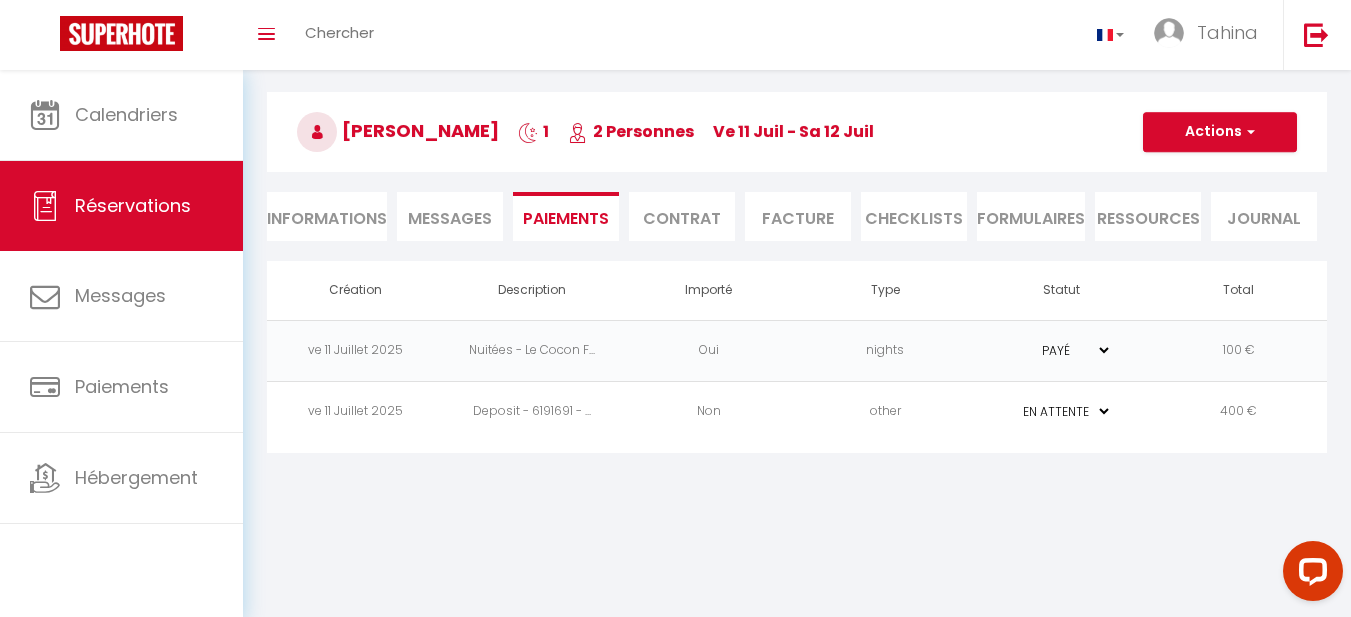 click on "PAYÉ   EN ATTENTE" at bounding box center (1062, 411) 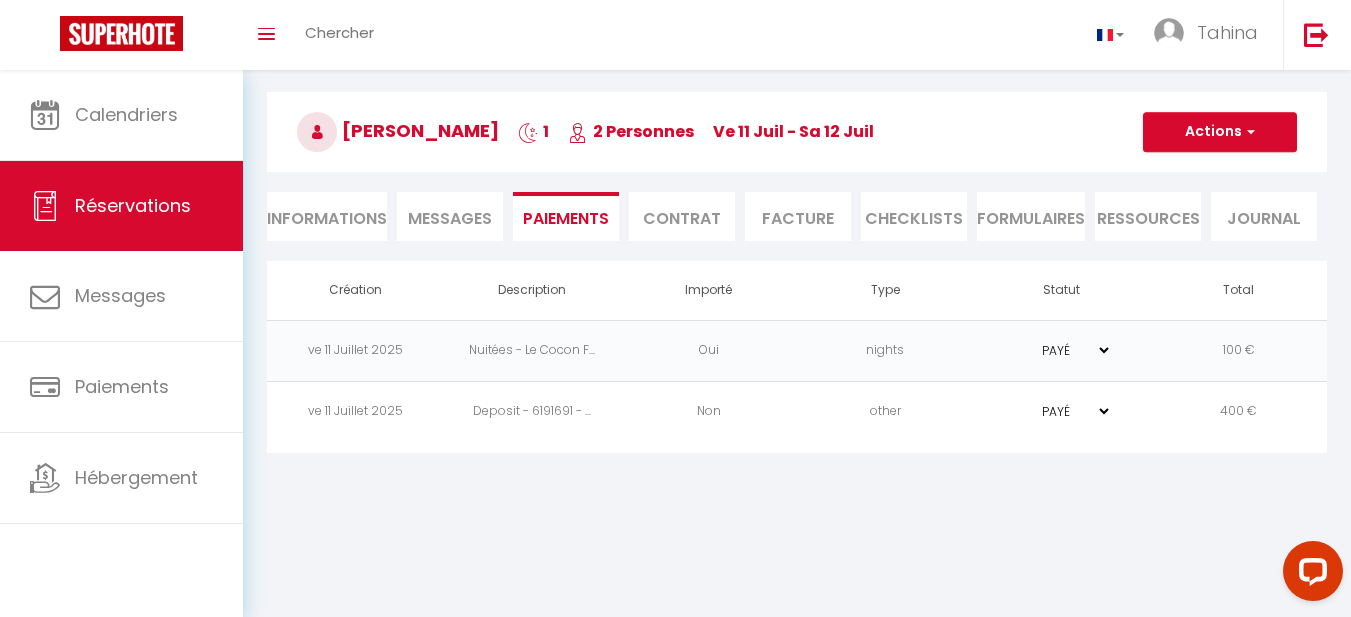 click on "PAYÉ   EN ATTENTE" at bounding box center (1062, 411) 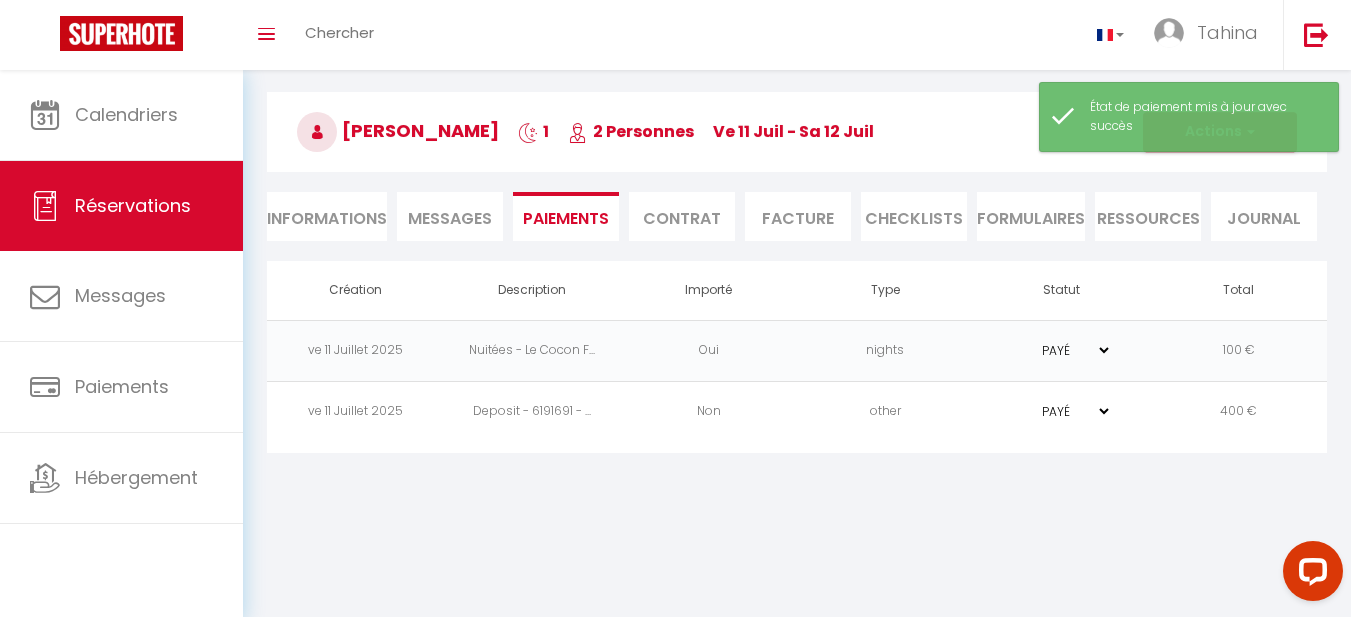 click on "Messages" at bounding box center [450, 218] 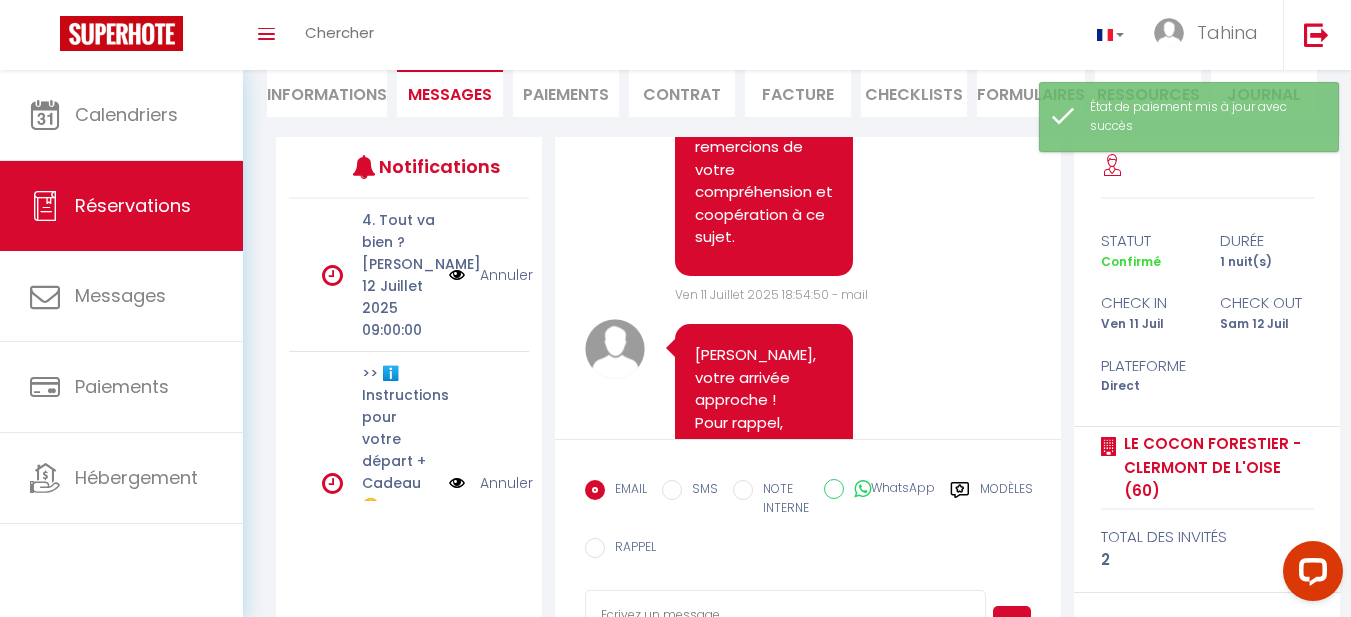 scroll, scrollTop: 260, scrollLeft: 0, axis: vertical 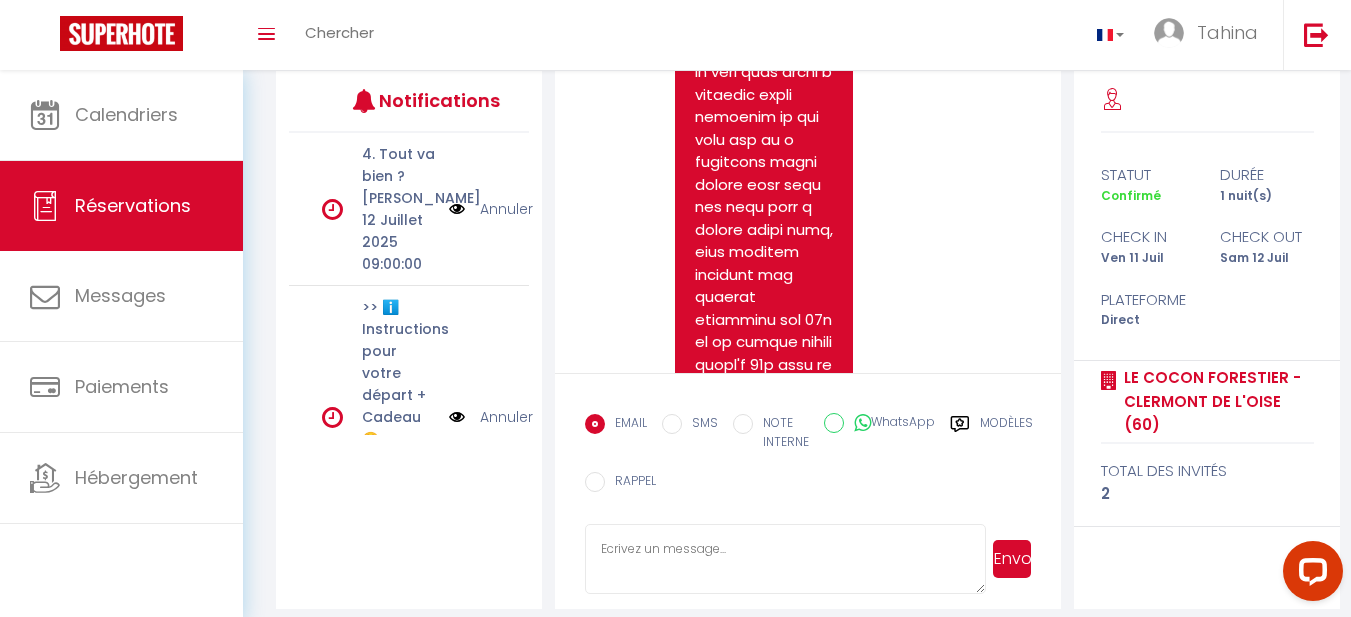click 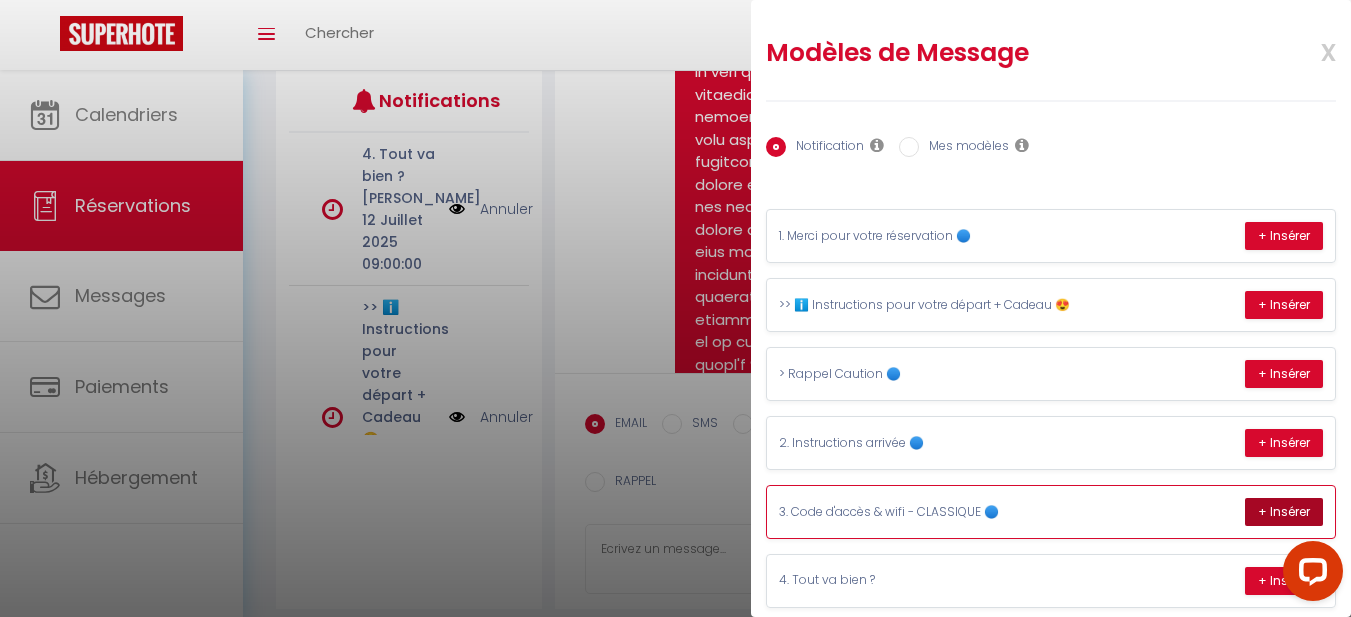 click on "+ Insérer" at bounding box center (1284, 512) 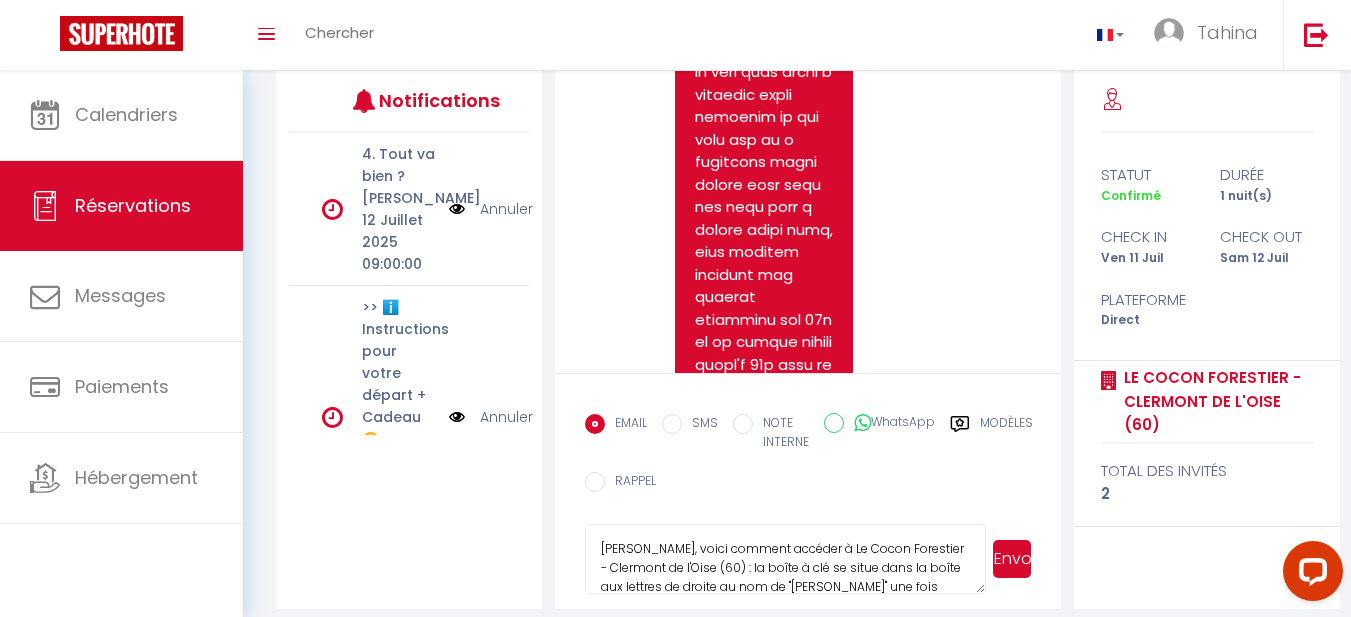 click on "Envoyer" at bounding box center (1012, 559) 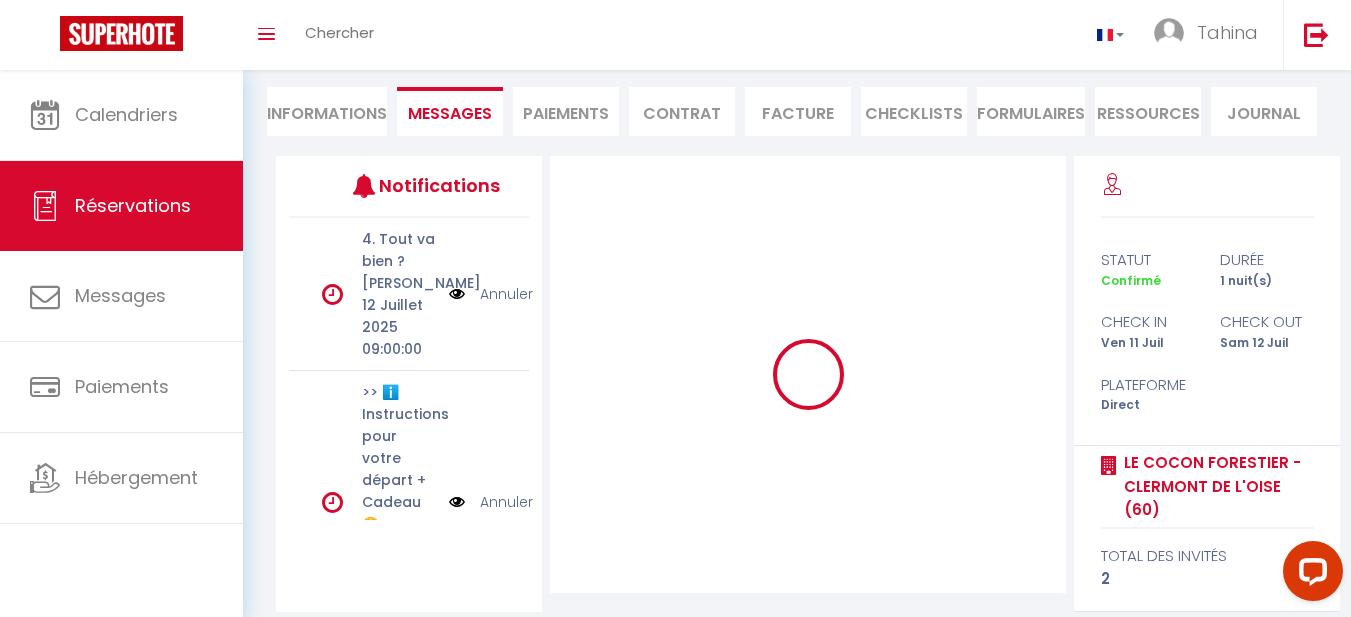 type 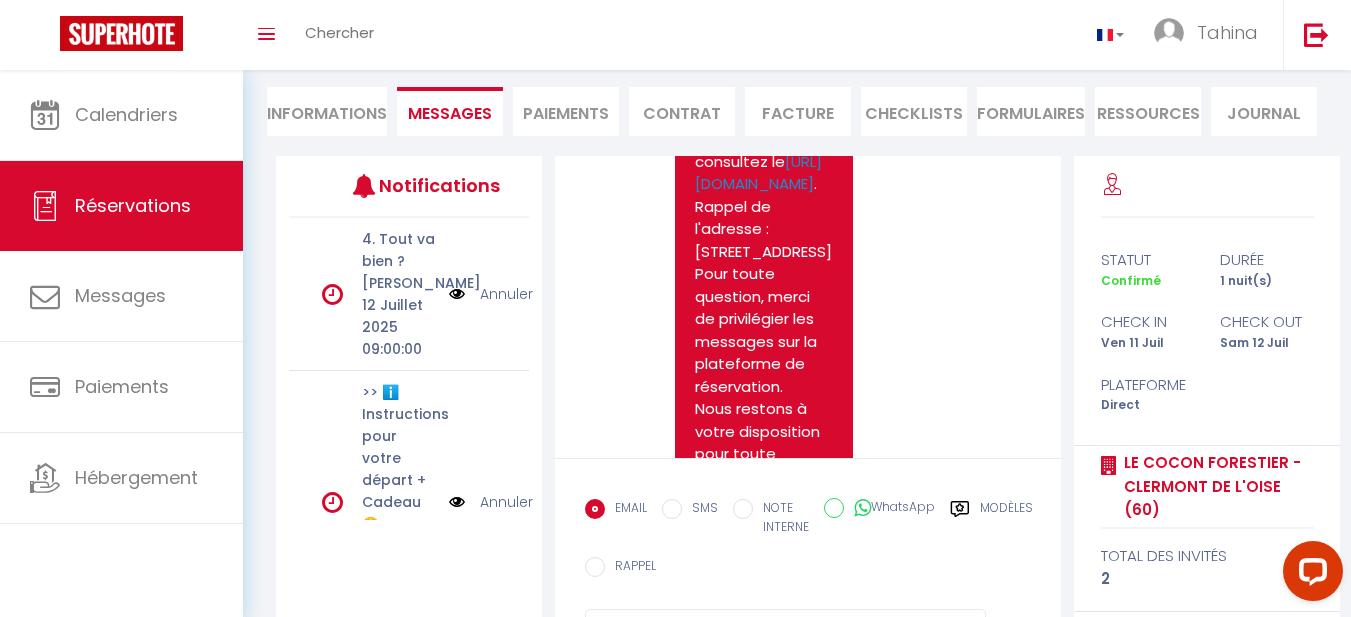 scroll, scrollTop: 3992, scrollLeft: 0, axis: vertical 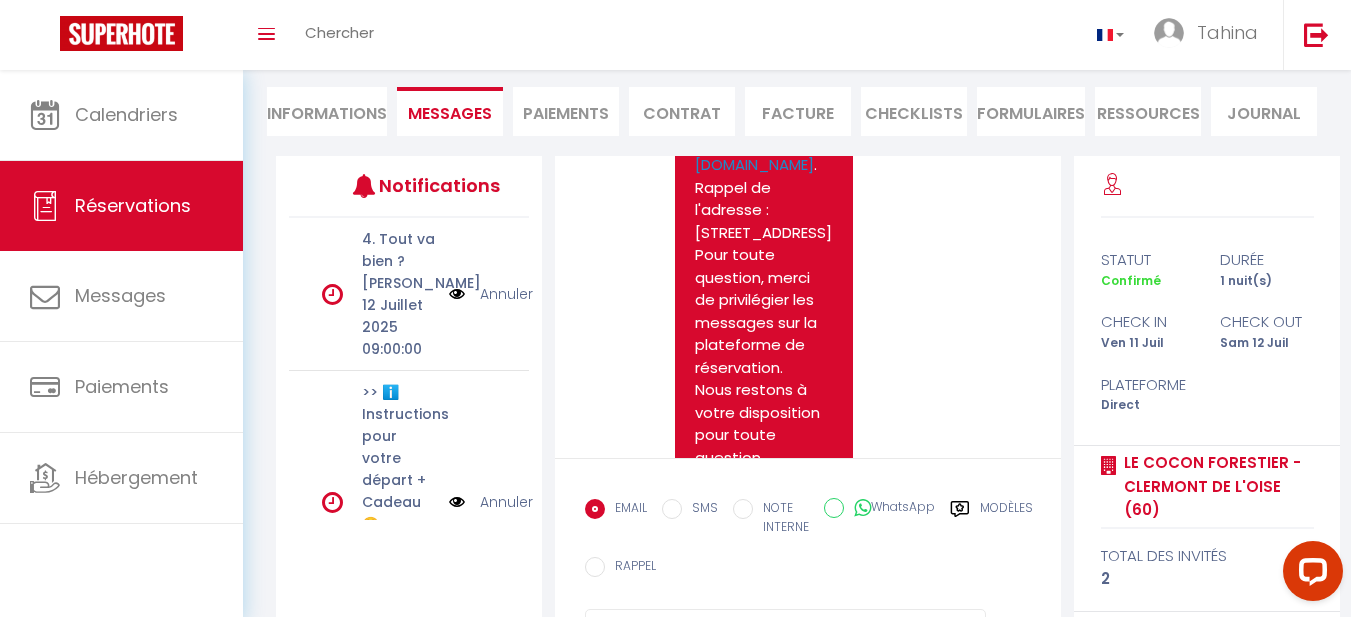 drag, startPoint x: 699, startPoint y: 322, endPoint x: 778, endPoint y: 346, distance: 82.565125 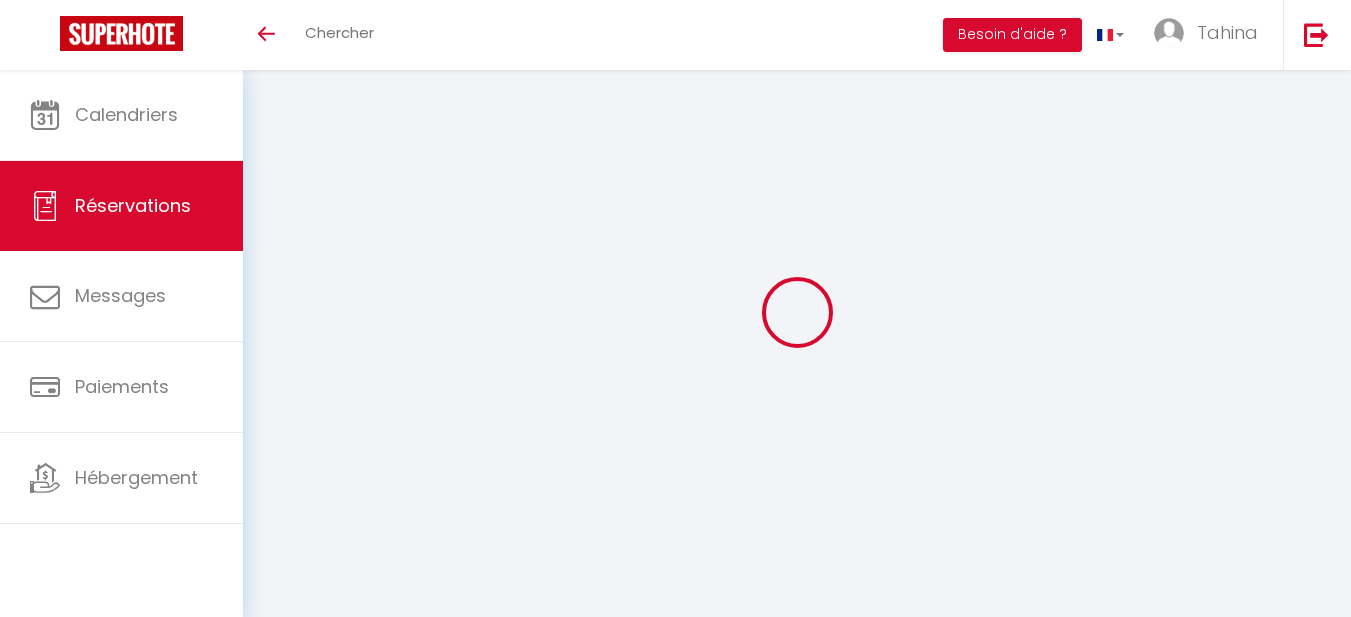 select on "not_cancelled" 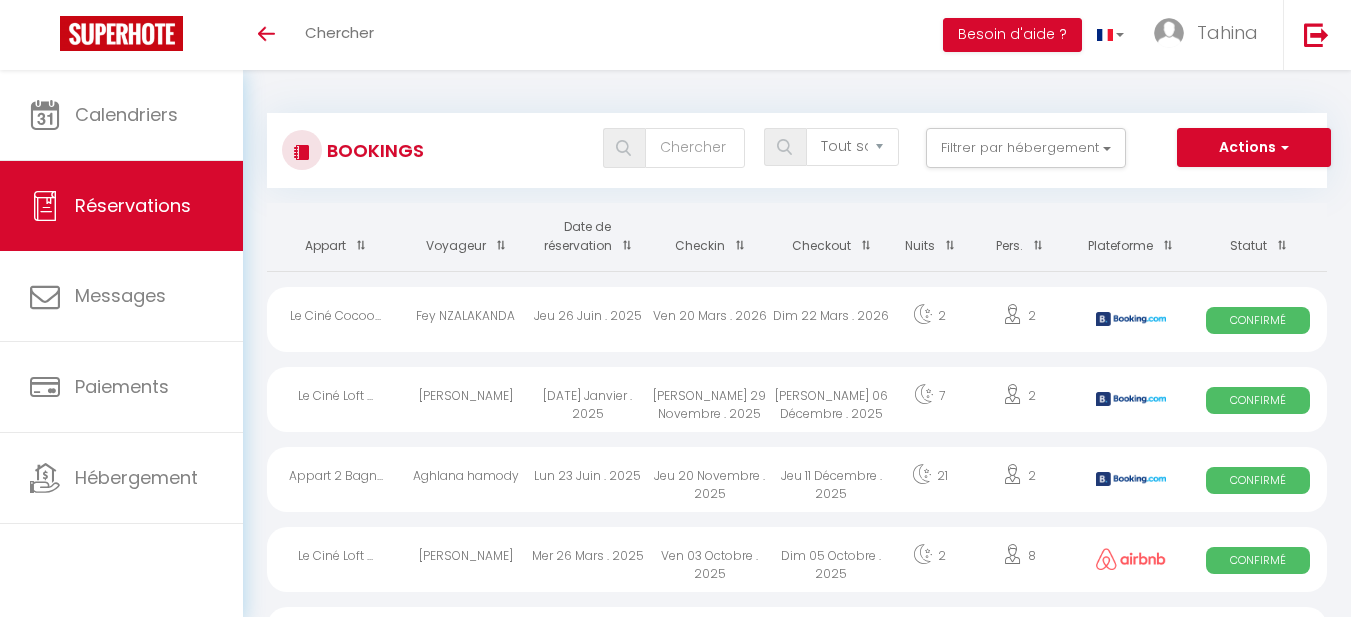 scroll, scrollTop: 0, scrollLeft: 0, axis: both 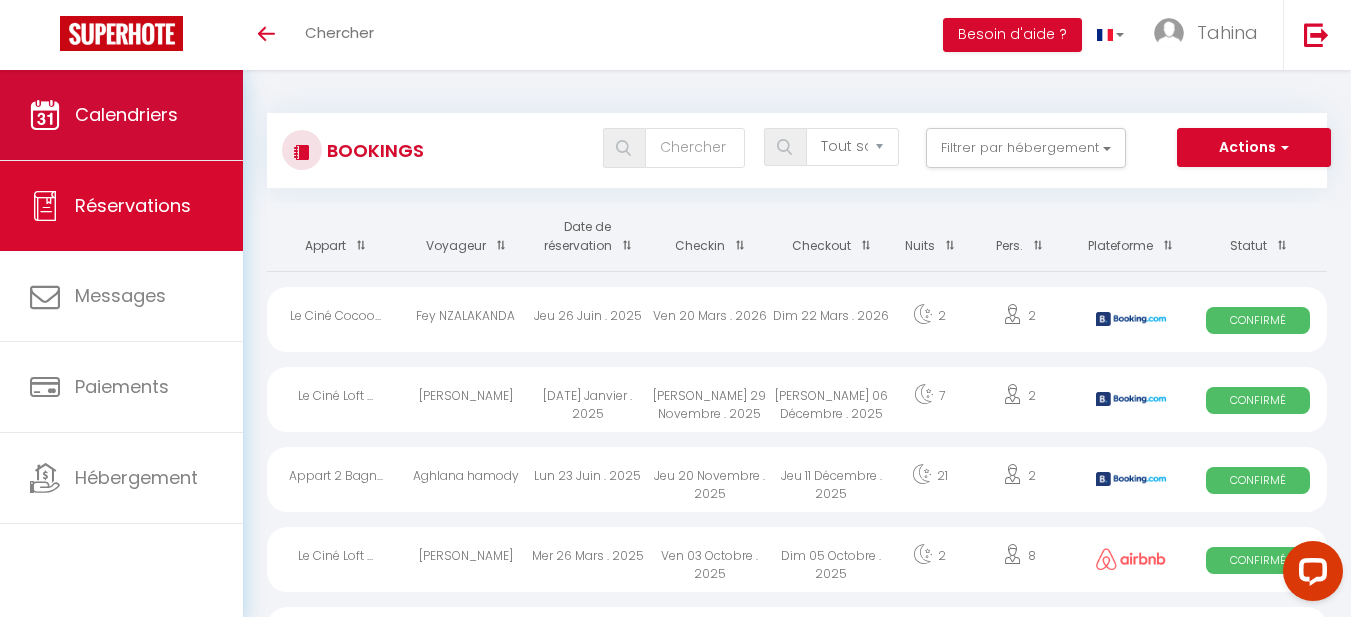 click on "Calendriers" at bounding box center [126, 114] 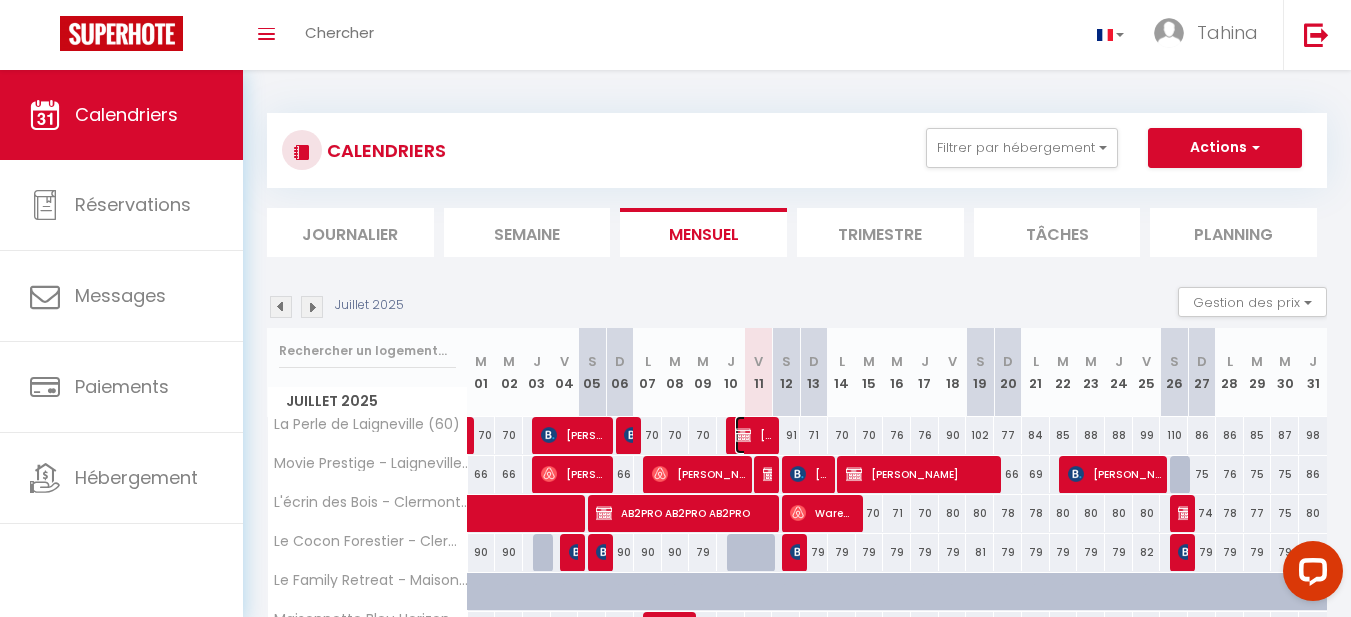 click on "[PERSON_NAME]" at bounding box center [753, 435] 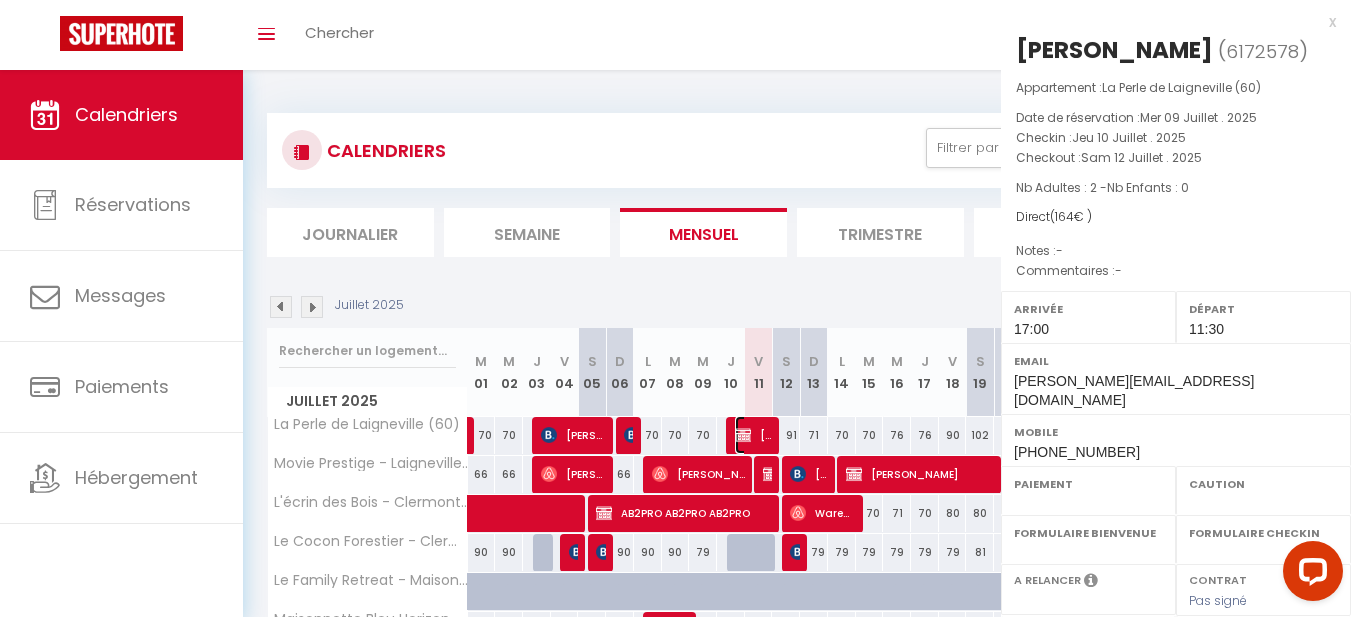 select on "OK" 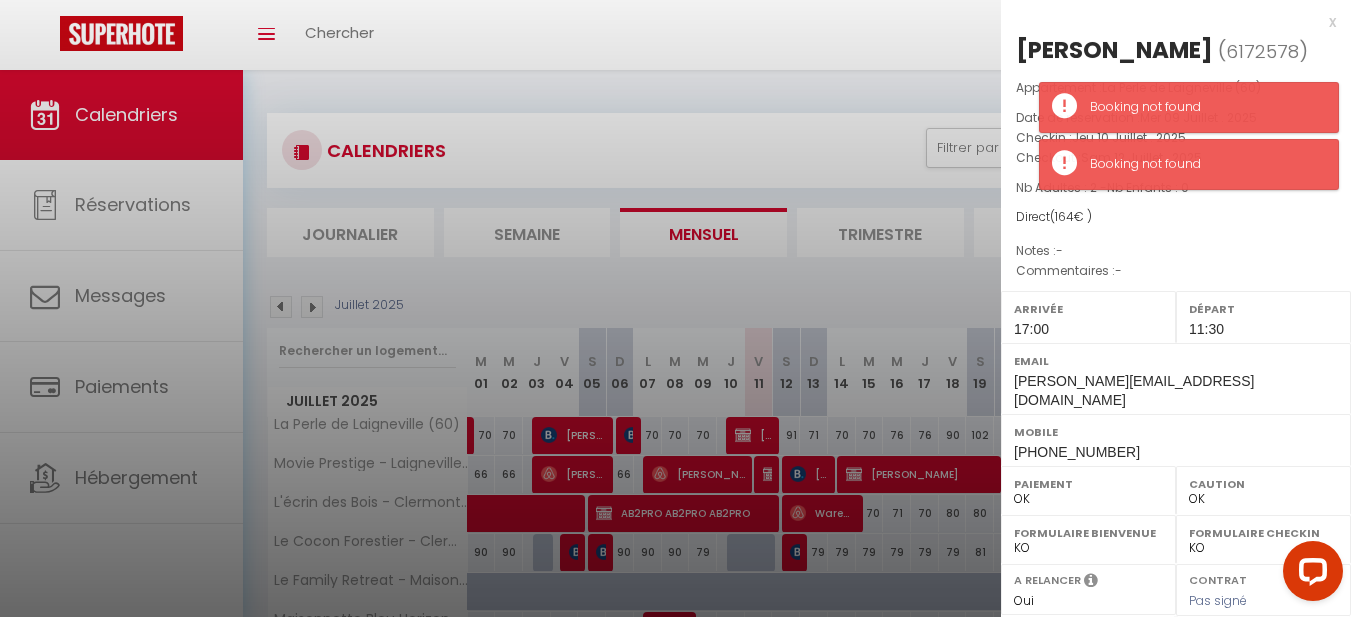 click on "Appartement :
La Perle de Laigneville (60)
Date de réservation :
Mer 09 Juillet . 2025
Checkin :
Jeu 10 Juillet . 2025
Checkout :
[PERSON_NAME] 12 Juillet . 2025
Nb Adultes : 2 -
Nb Enfants :
0
Direct
(
164
€ )
Notes :
-
Commentaires :
-" at bounding box center (1176, 180) 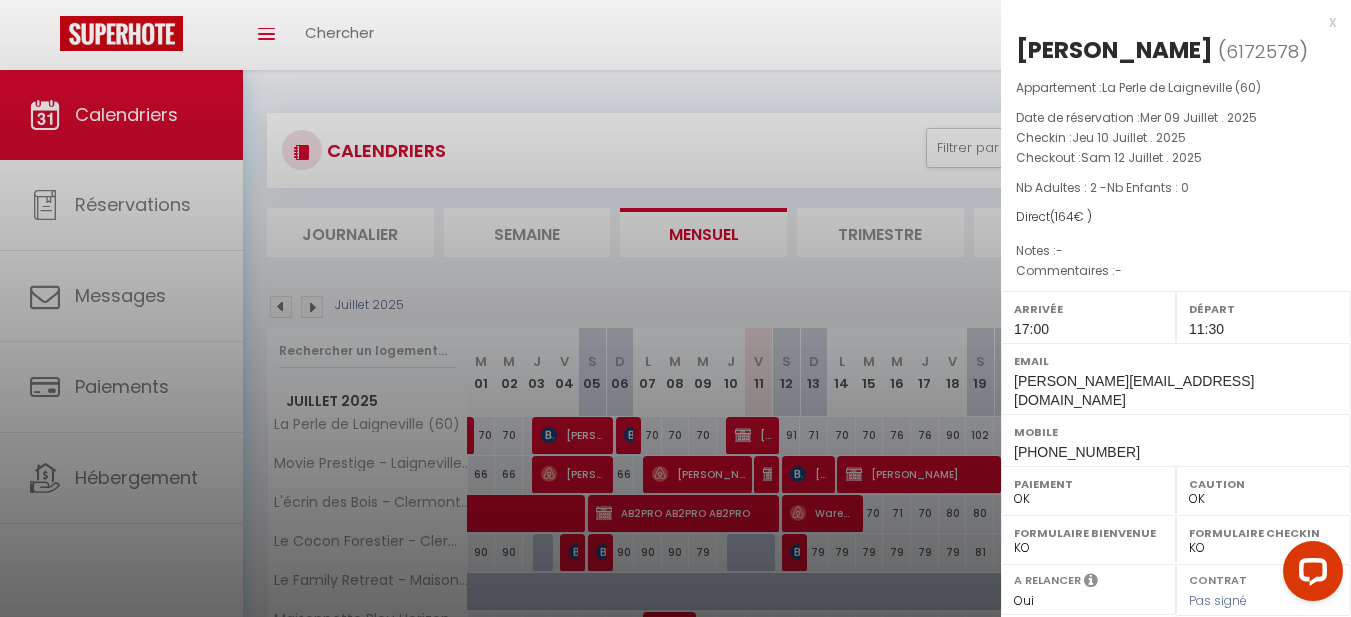 click at bounding box center [675, 308] 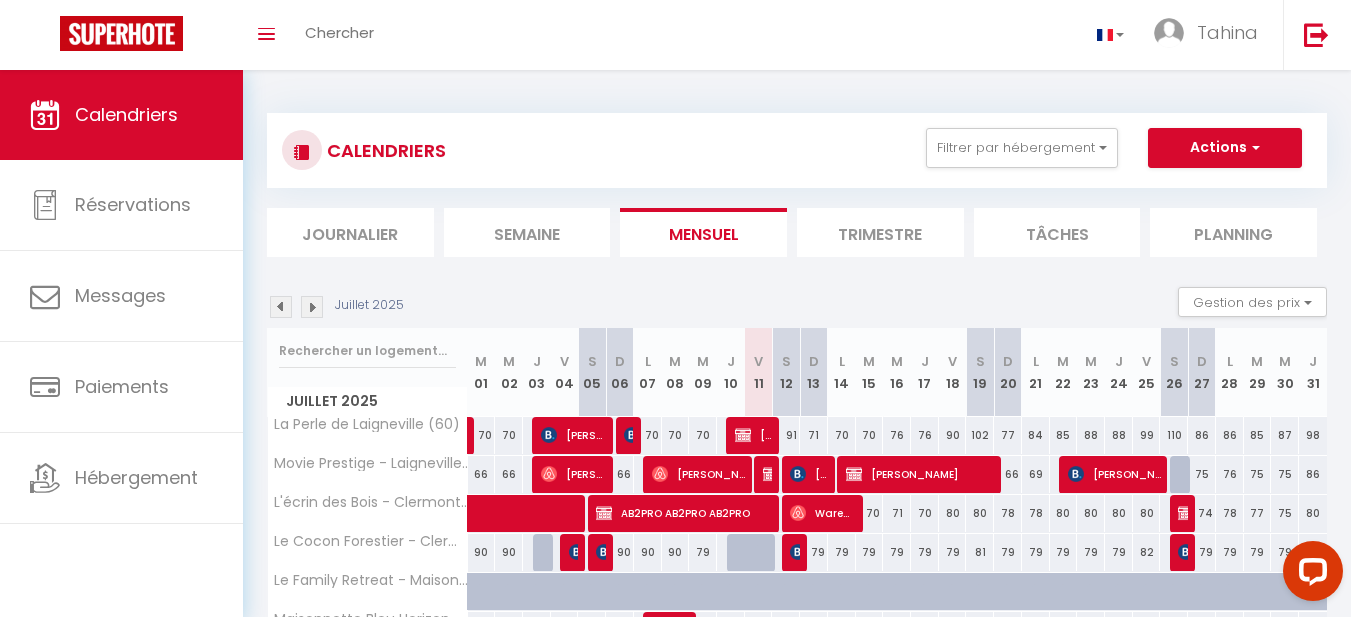 drag, startPoint x: 1349, startPoint y: 229, endPoint x: 1349, endPoint y: 294, distance: 65 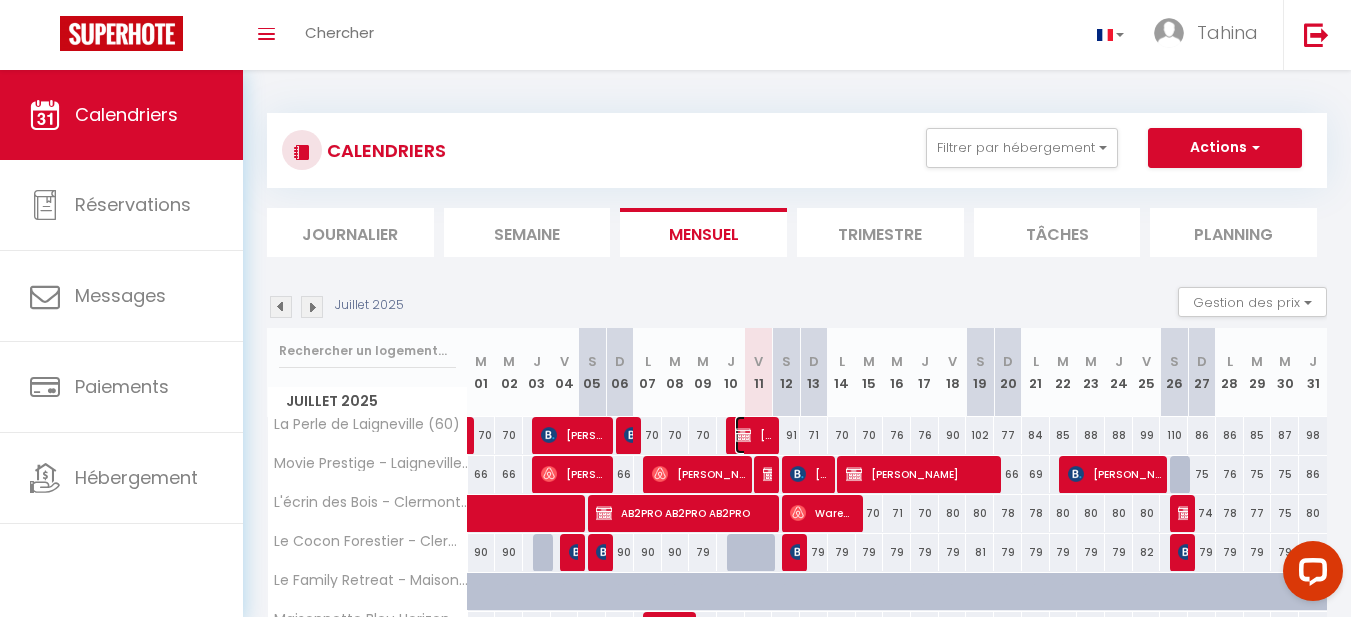 click on "[PERSON_NAME]" at bounding box center [753, 435] 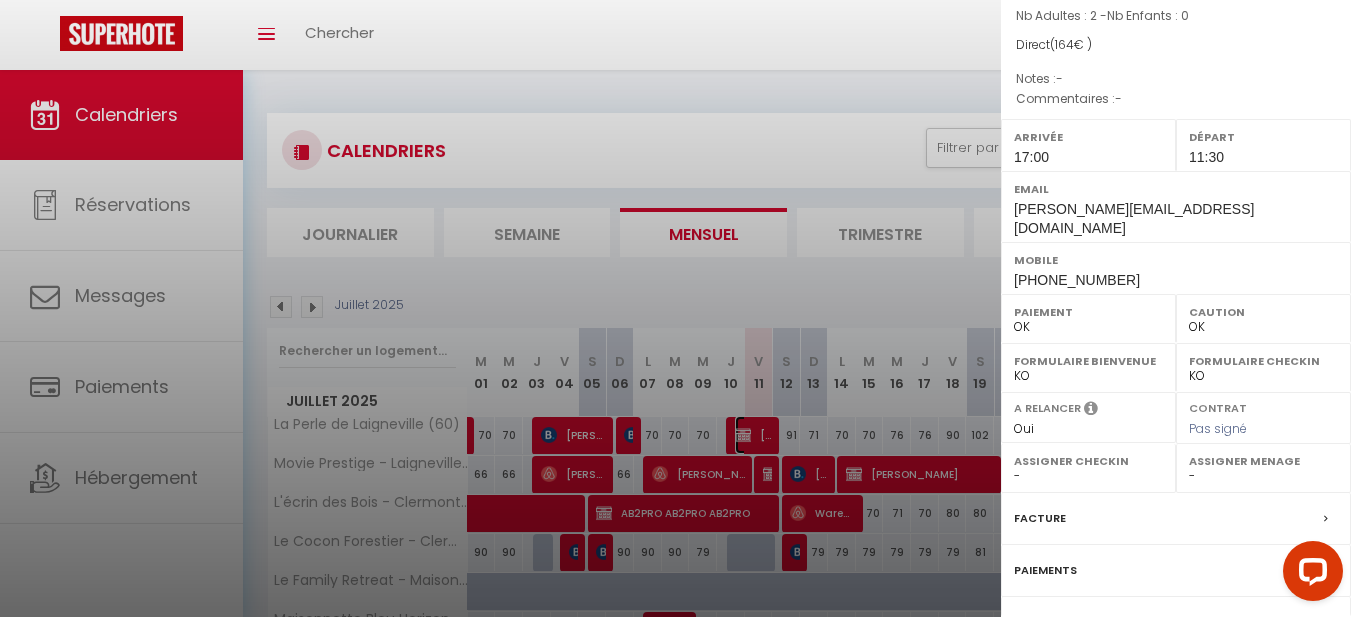 select on "34673" 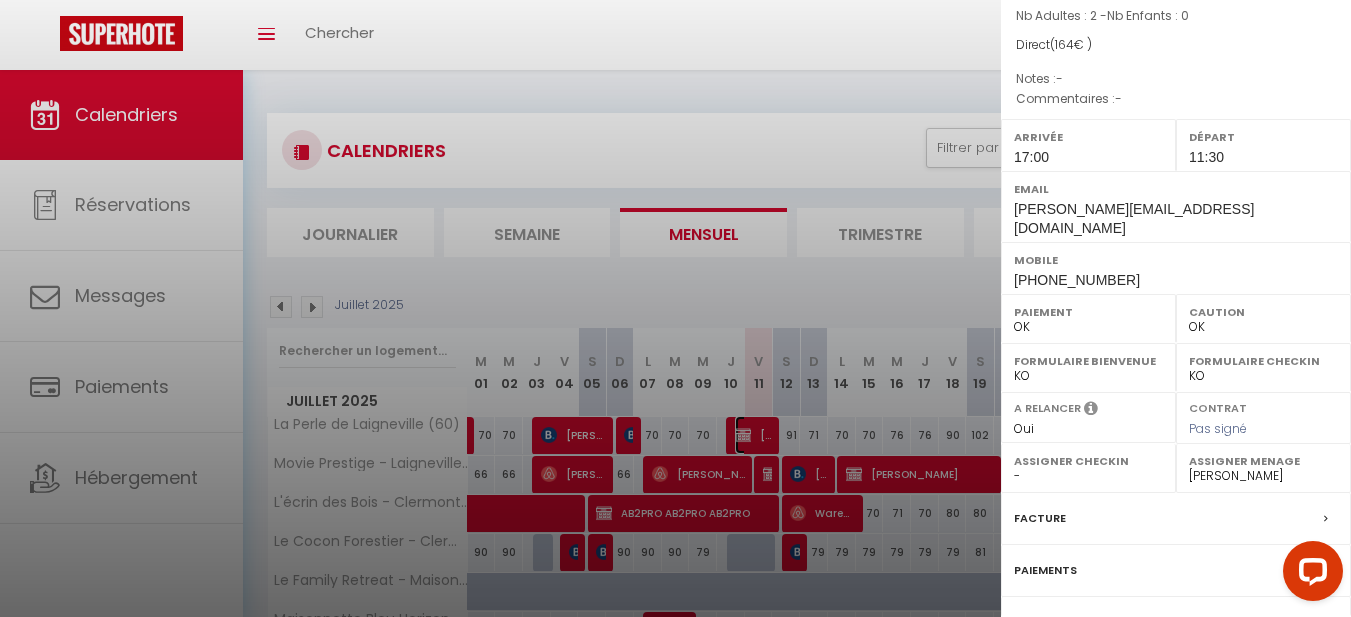 scroll, scrollTop: 293, scrollLeft: 0, axis: vertical 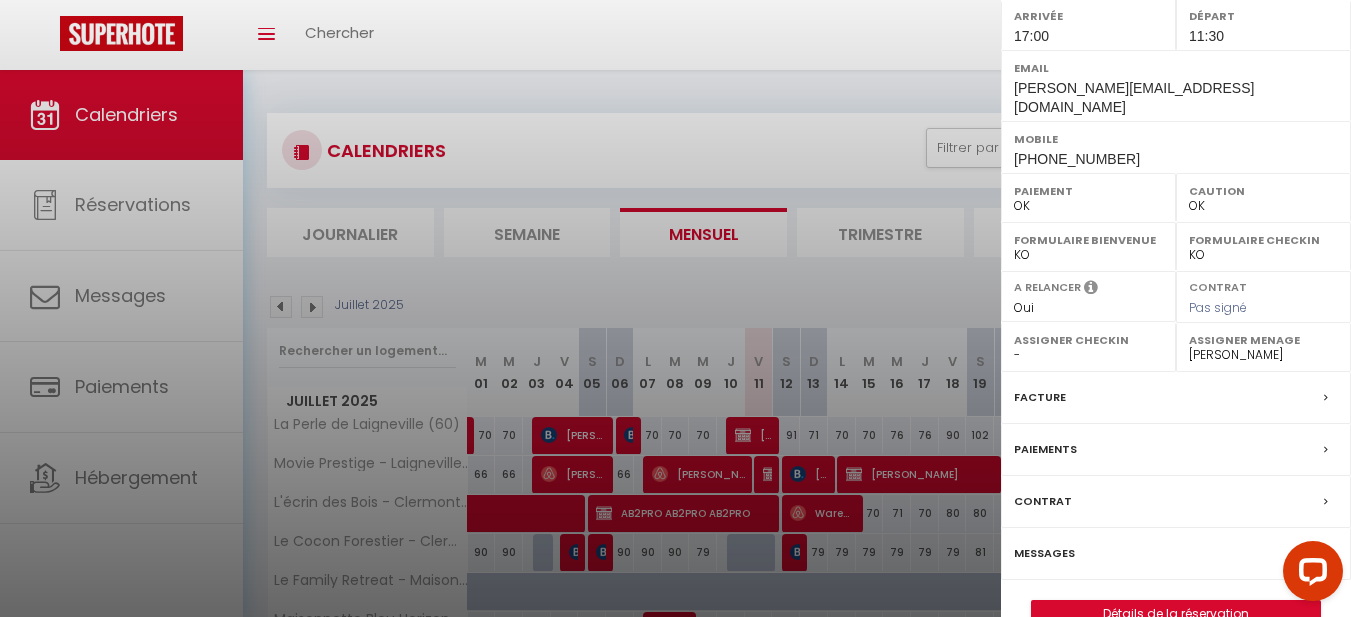 click on "Messages" at bounding box center [1044, 553] 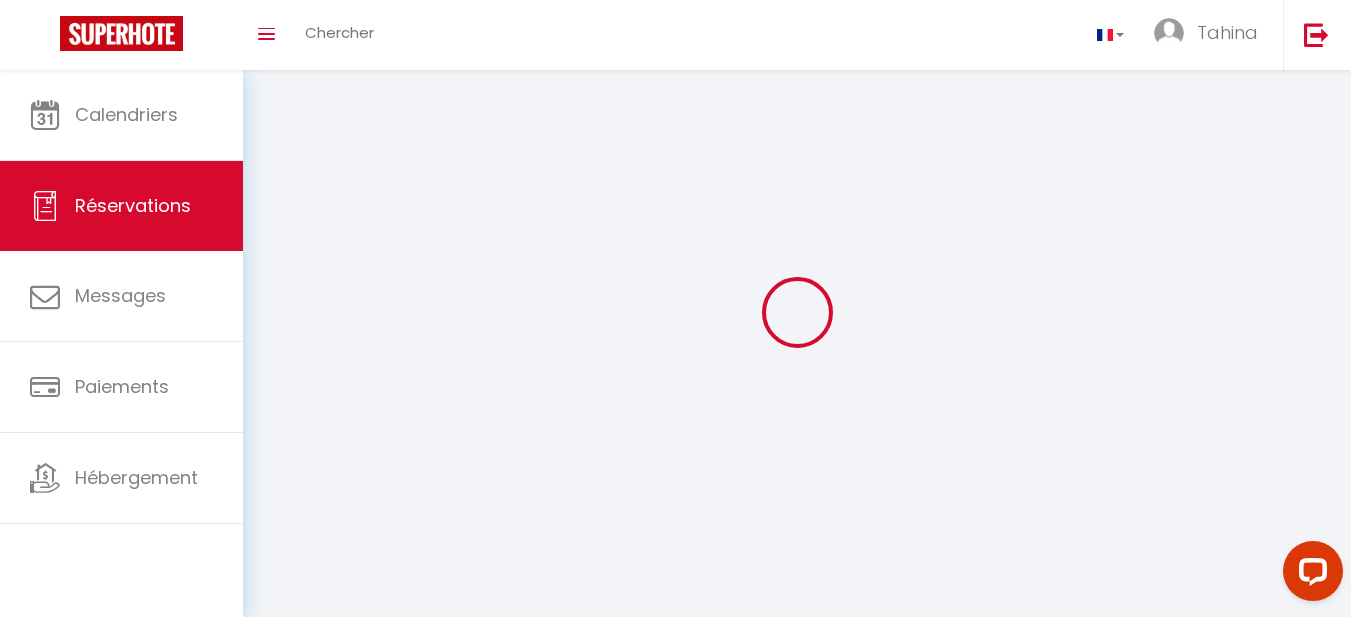 select 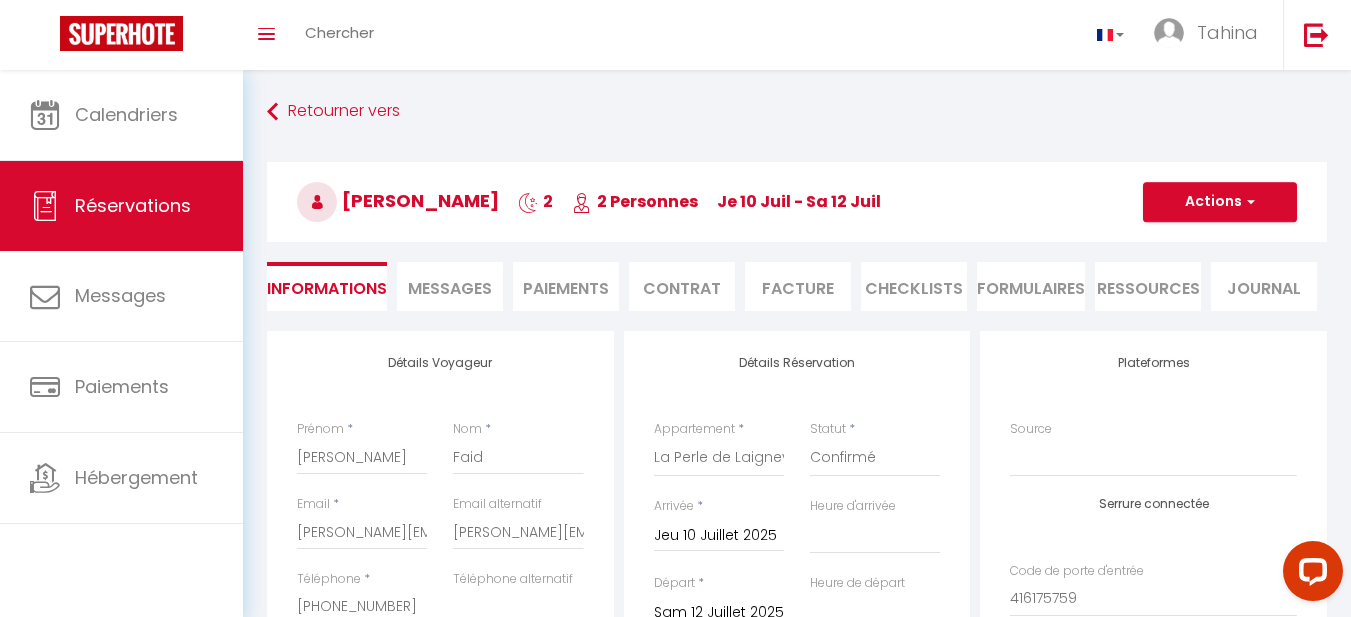 select 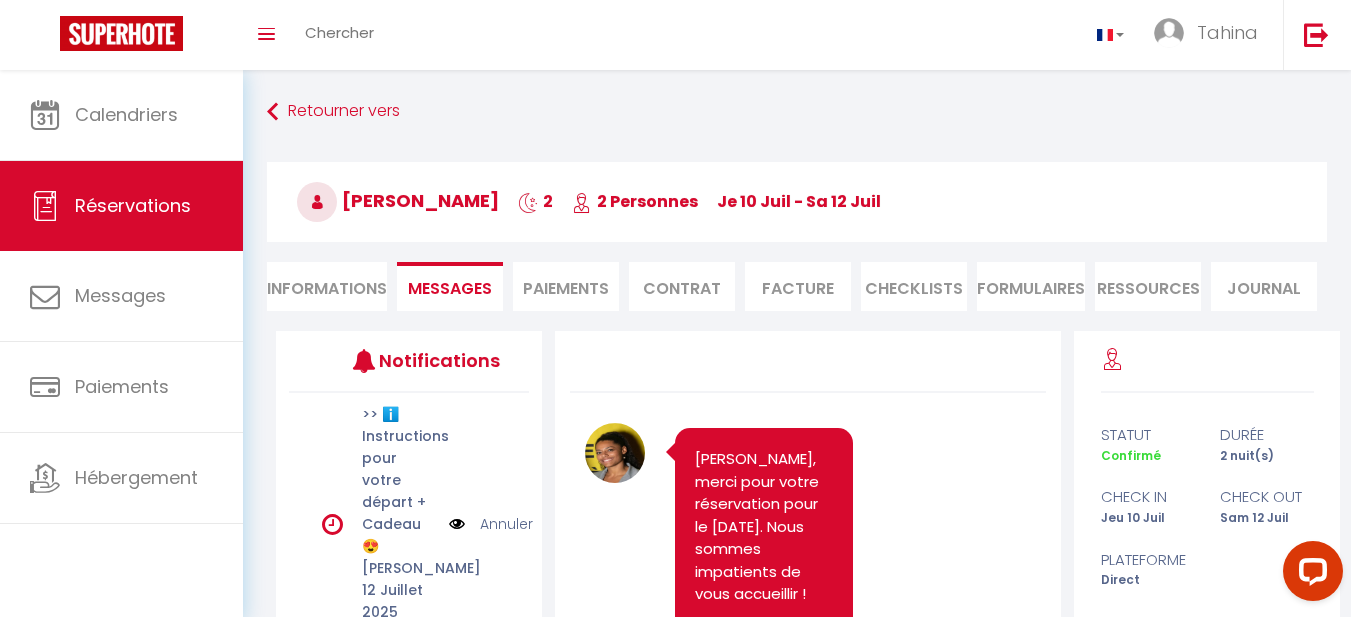 select on "17:00" 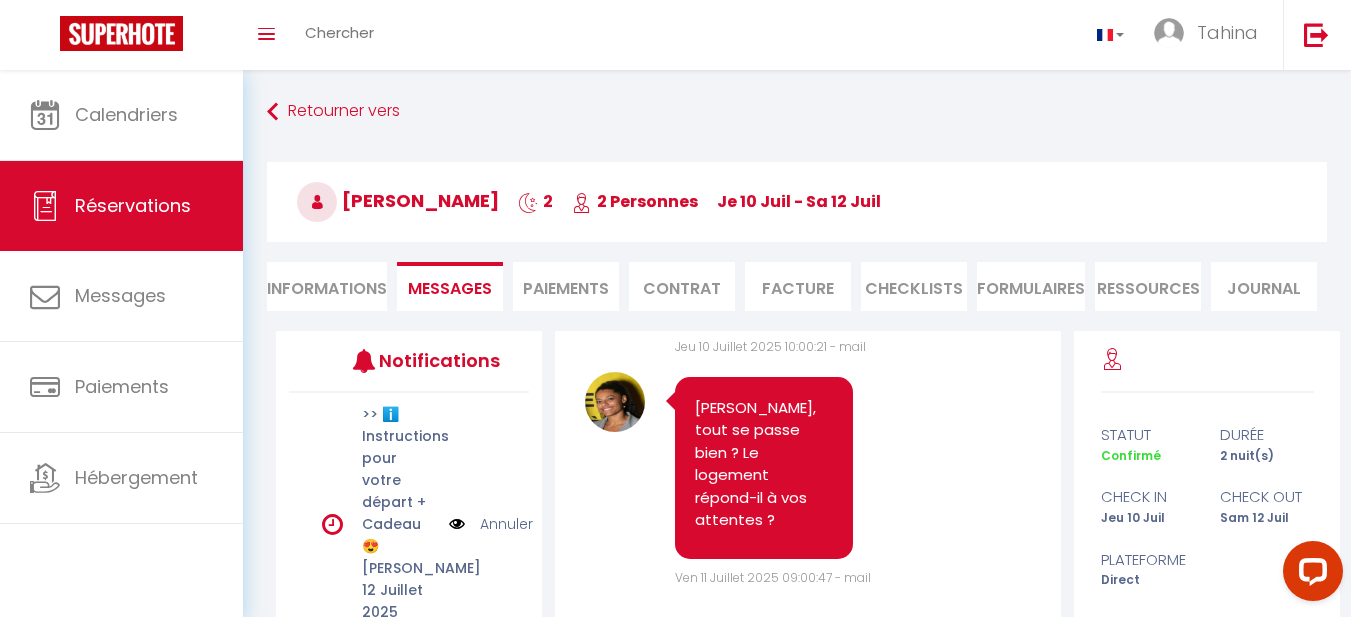 click on "Informations" at bounding box center [327, 286] 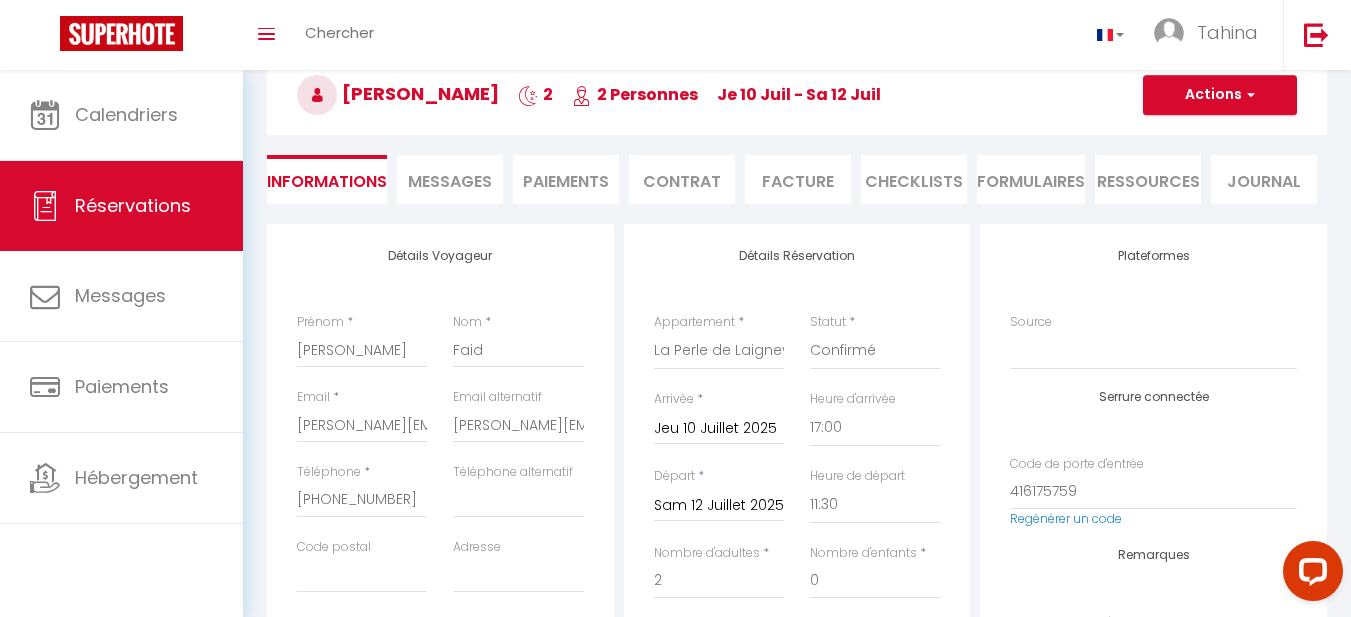 scroll, scrollTop: 135, scrollLeft: 0, axis: vertical 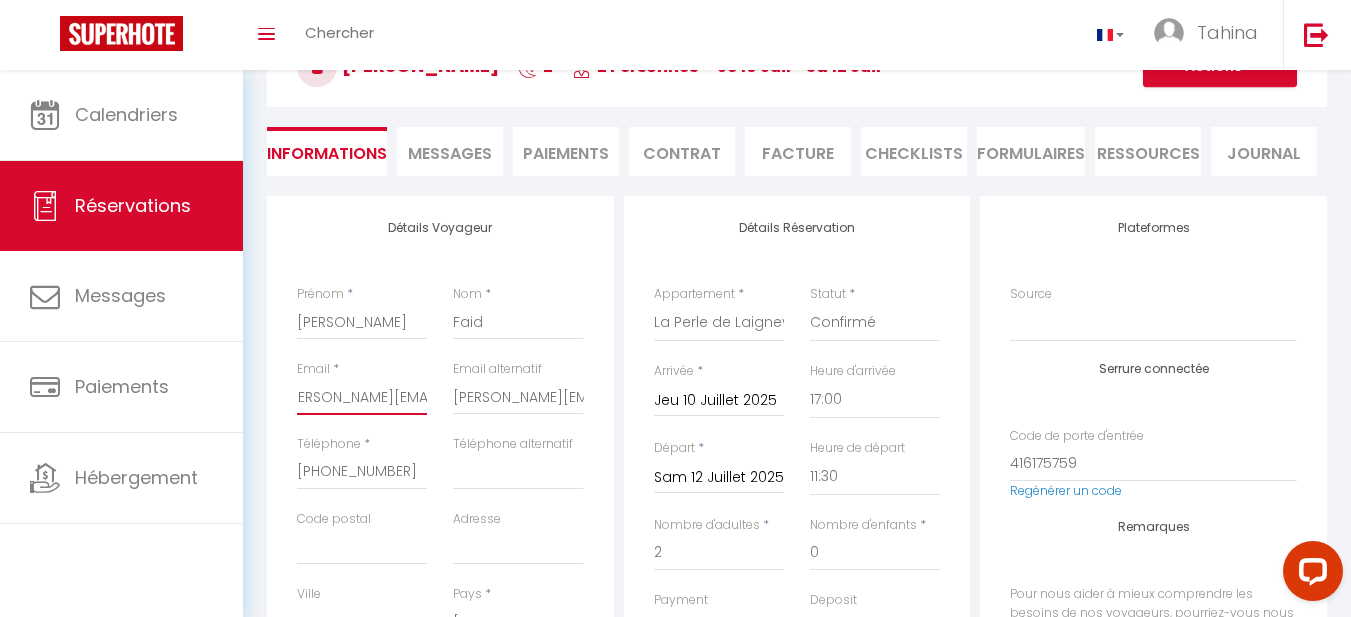 drag, startPoint x: 298, startPoint y: 398, endPoint x: 466, endPoint y: 410, distance: 168.42802 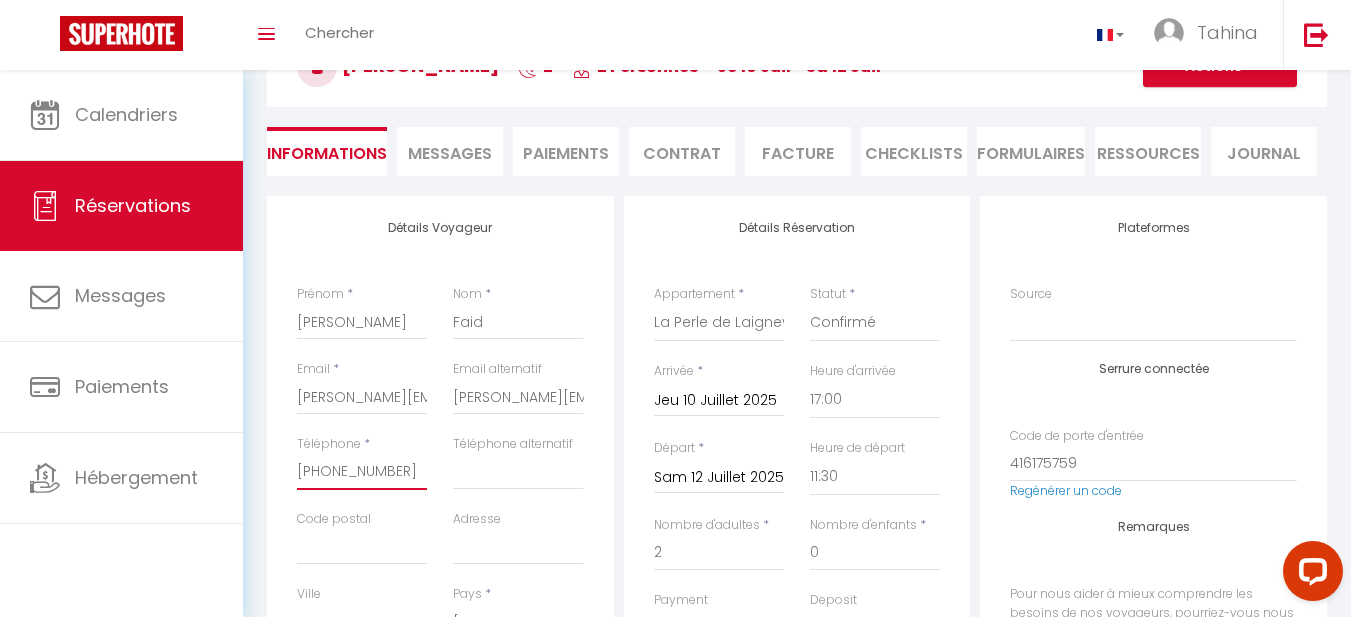 drag, startPoint x: 300, startPoint y: 470, endPoint x: 418, endPoint y: 479, distance: 118.34272 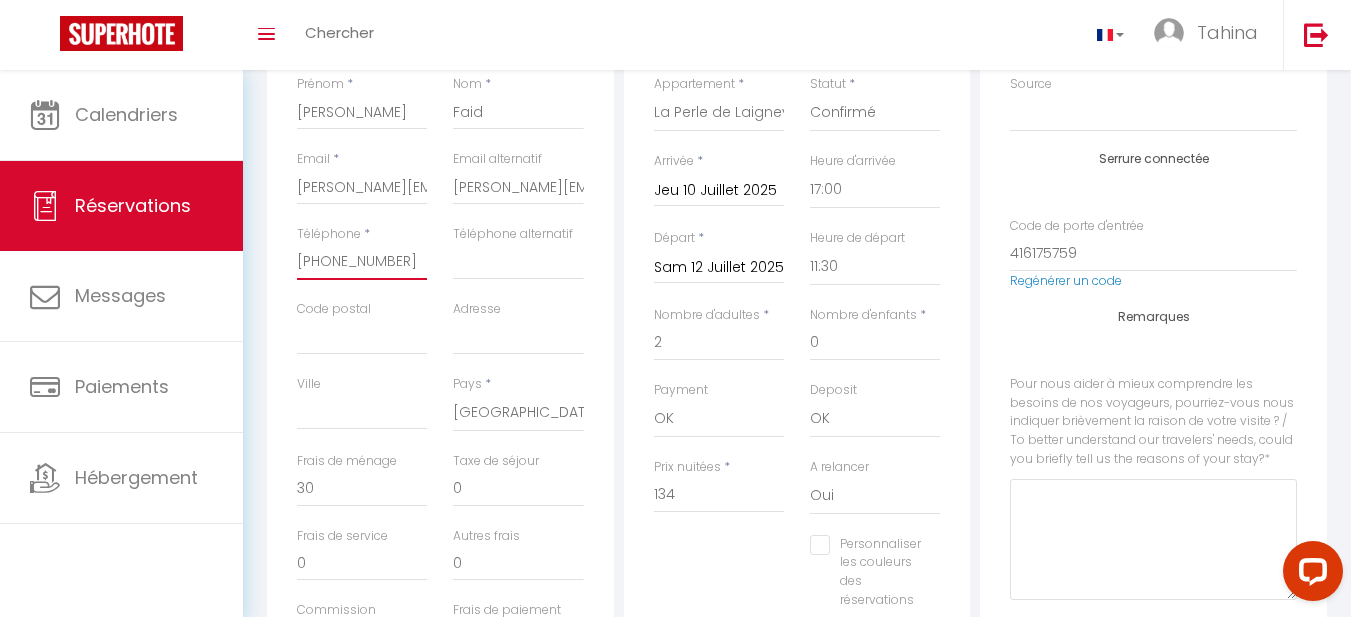 scroll, scrollTop: 350, scrollLeft: 0, axis: vertical 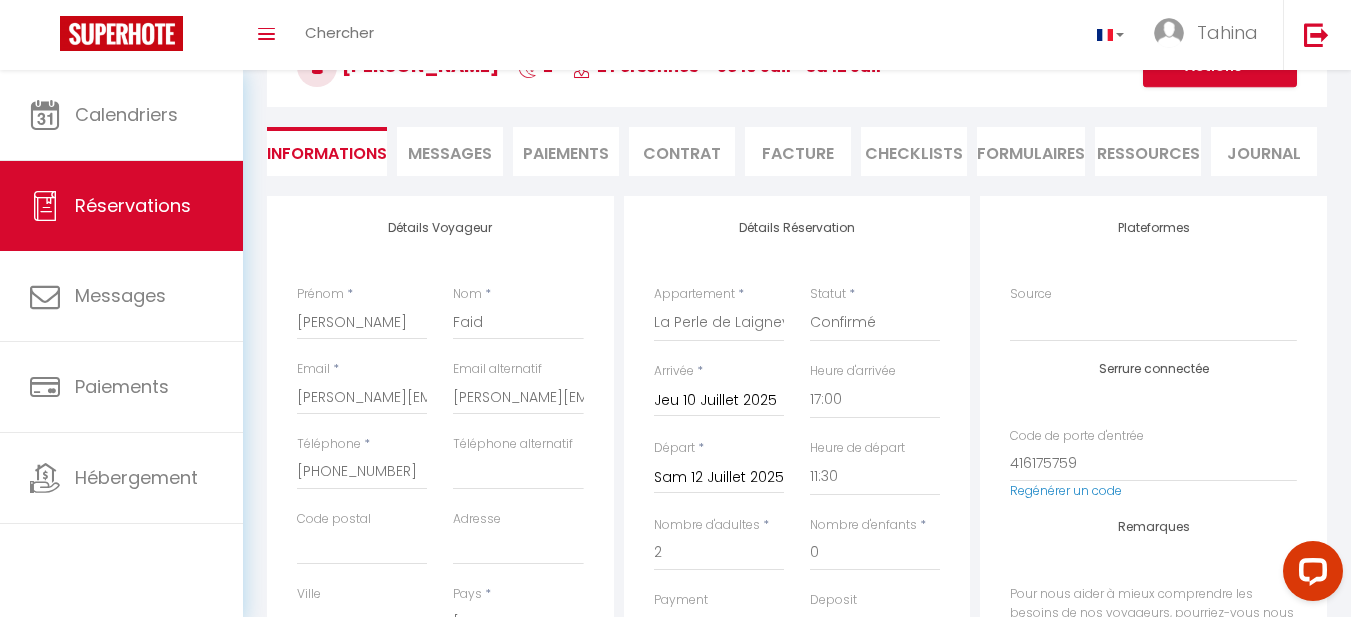 checkbox on "false" 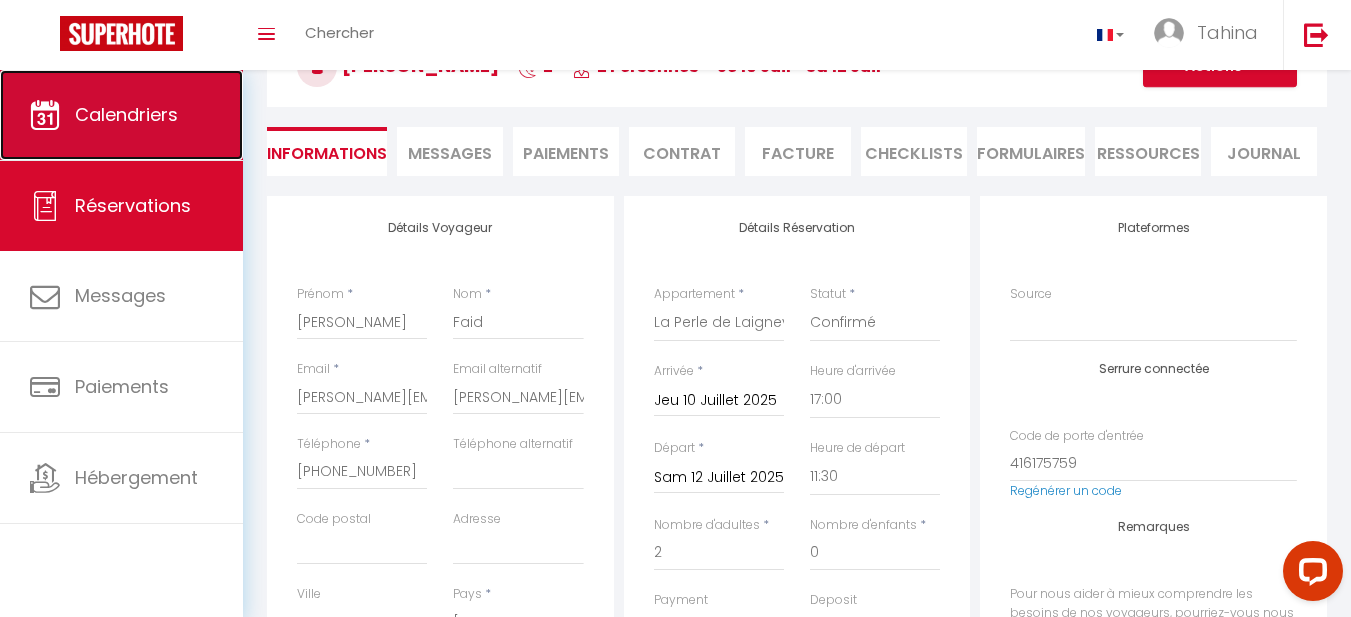 click on "Calendriers" at bounding box center (126, 114) 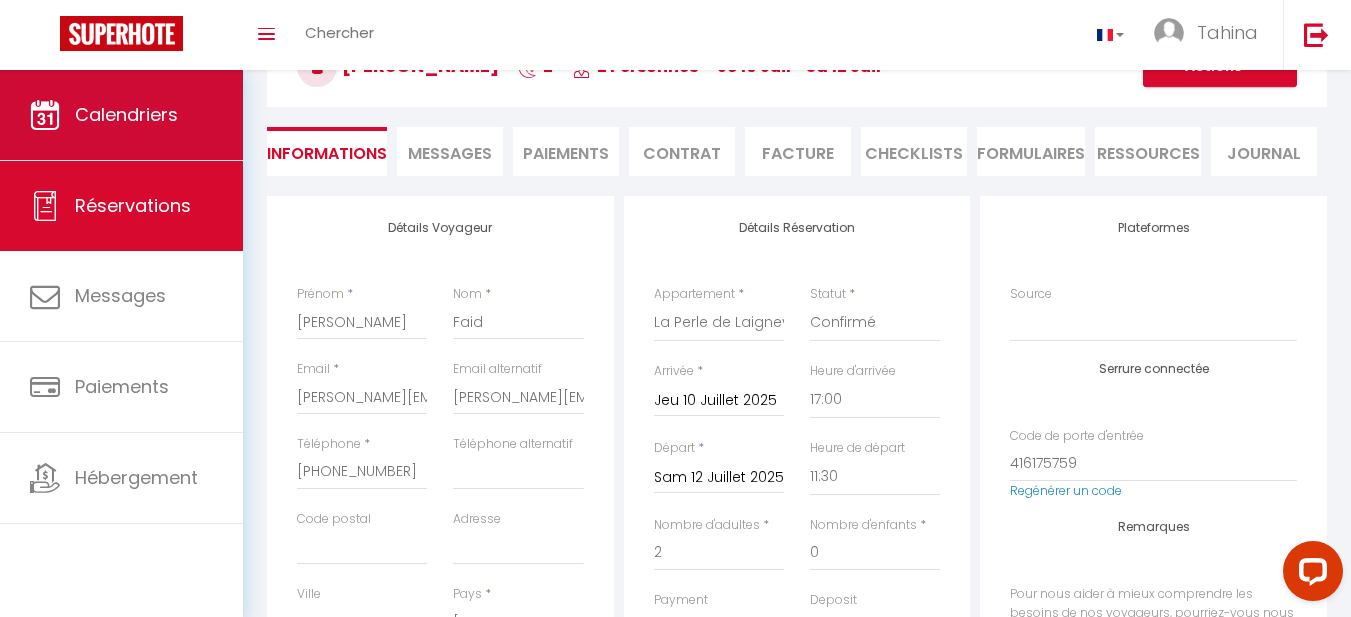 scroll, scrollTop: 0, scrollLeft: 0, axis: both 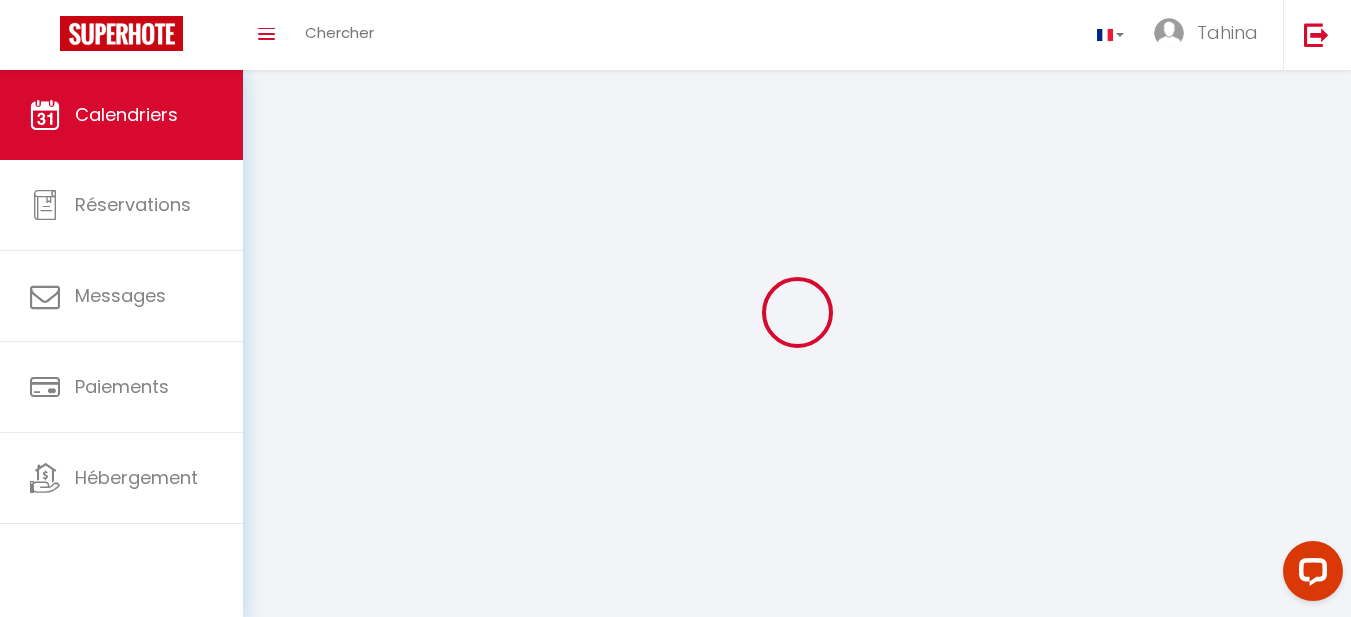 select 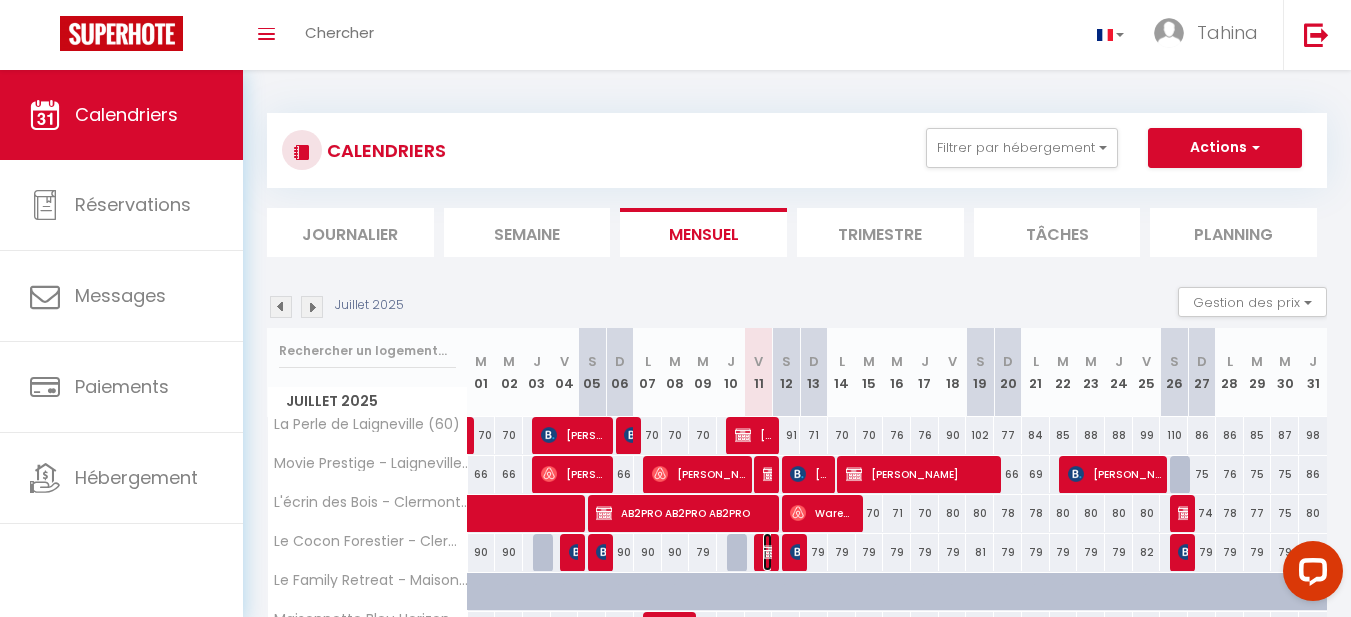 click at bounding box center (771, 552) 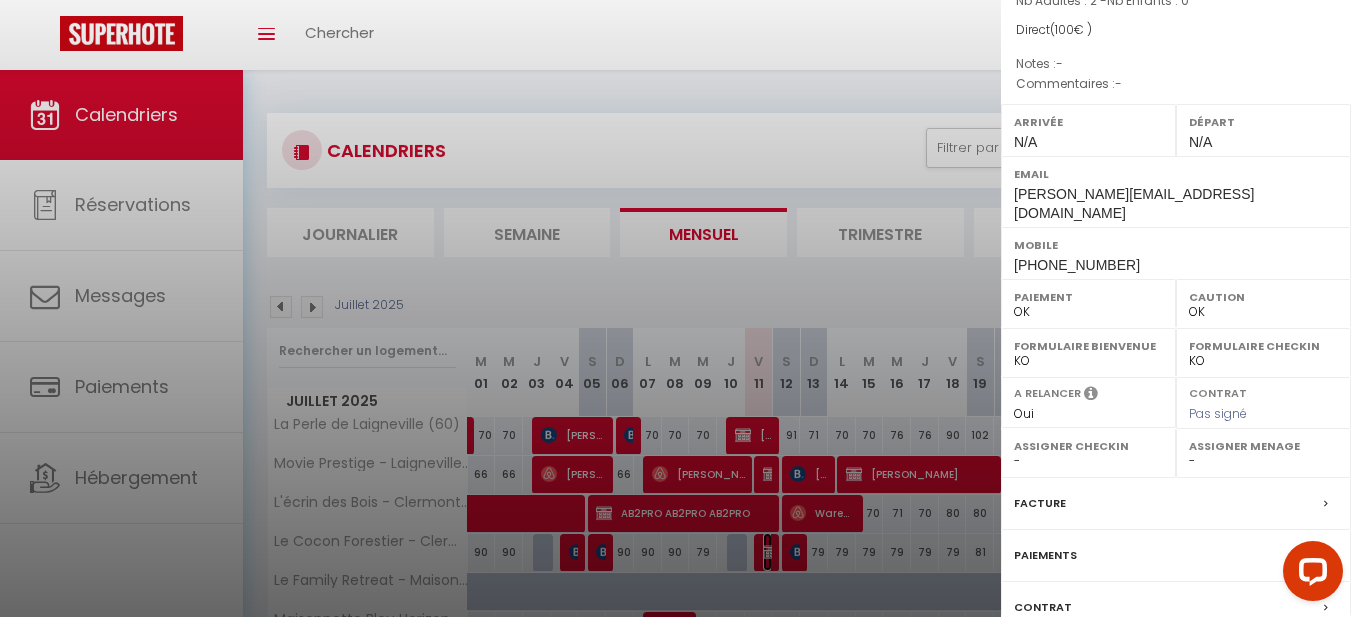 scroll, scrollTop: 209, scrollLeft: 0, axis: vertical 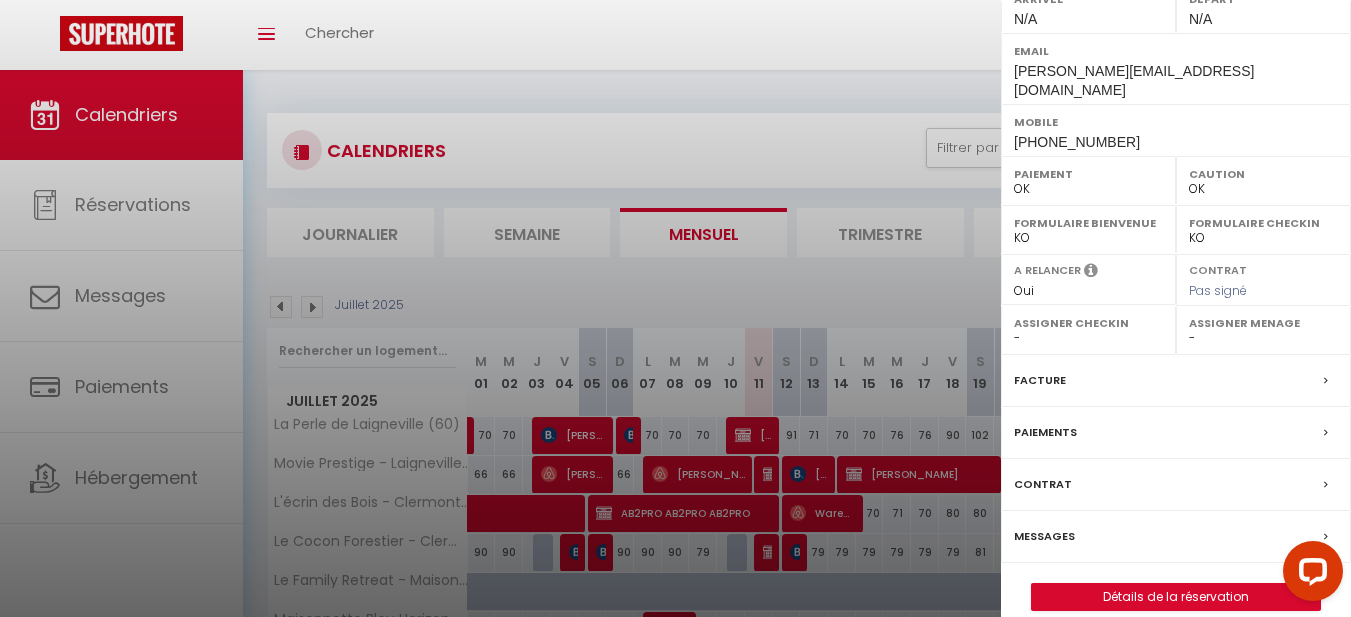 click on "Messages" at bounding box center (1044, 536) 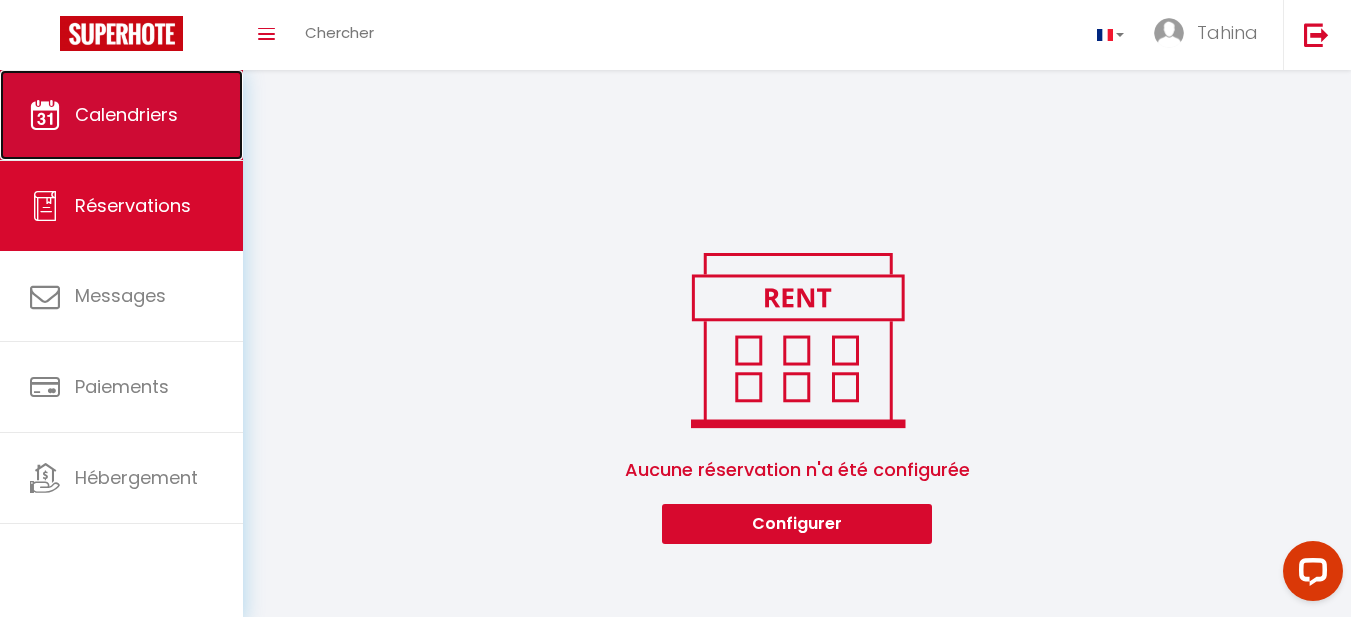 click on "Calendriers" at bounding box center (121, 115) 